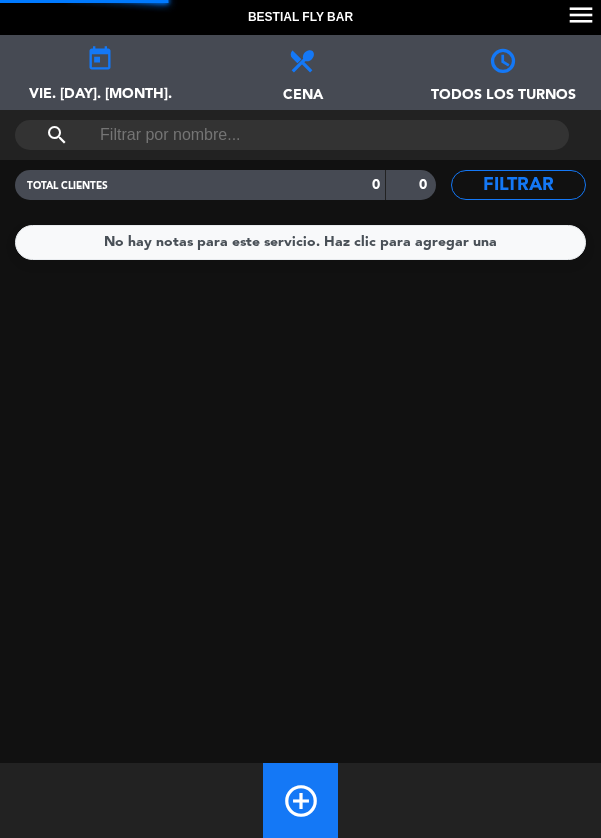 scroll, scrollTop: 0, scrollLeft: 0, axis: both 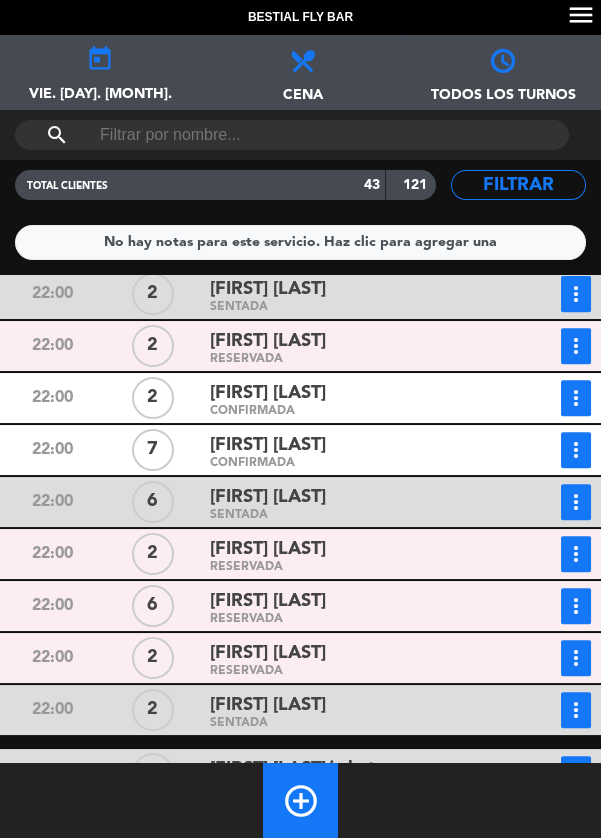 click on "more_vert" at bounding box center [576, 398] 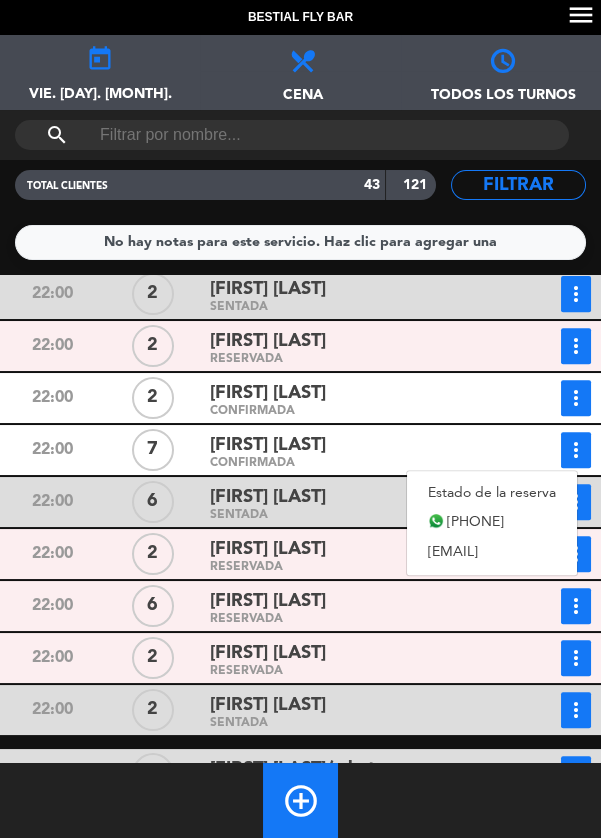 click on "Estado de la reserva" 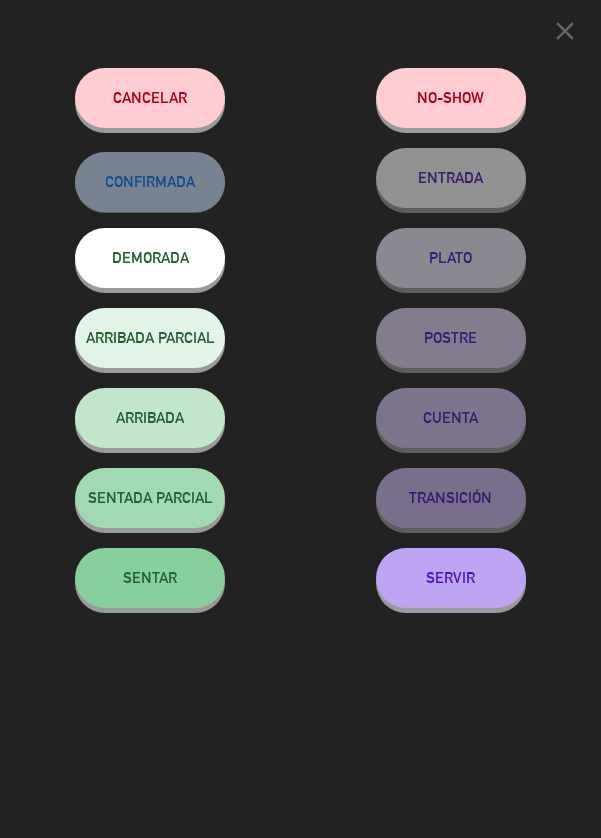 click on "SENTAR" 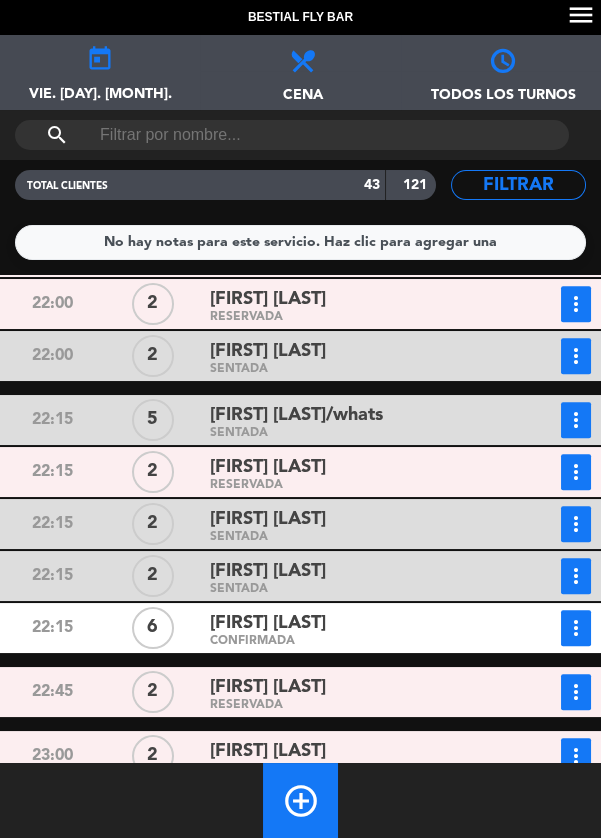 scroll, scrollTop: 1537, scrollLeft: 0, axis: vertical 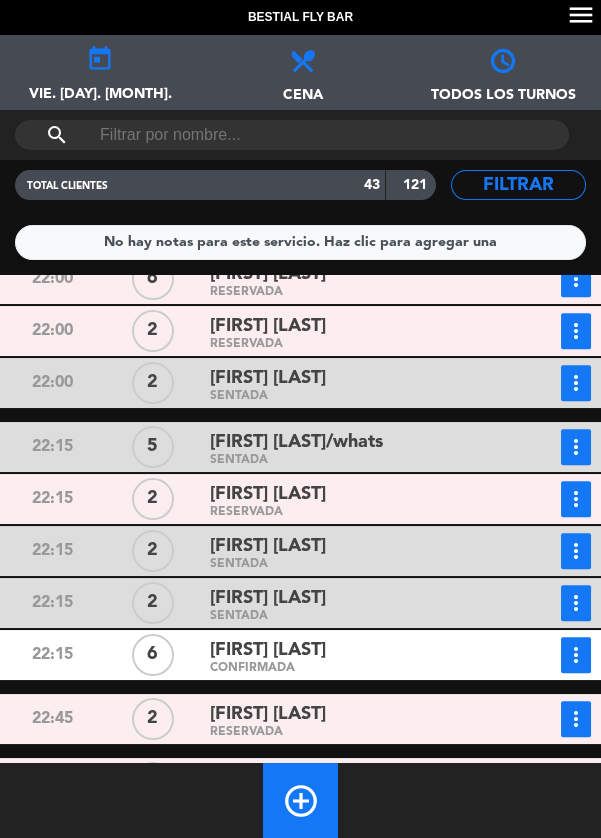click on "more_vert" at bounding box center [576, -993] 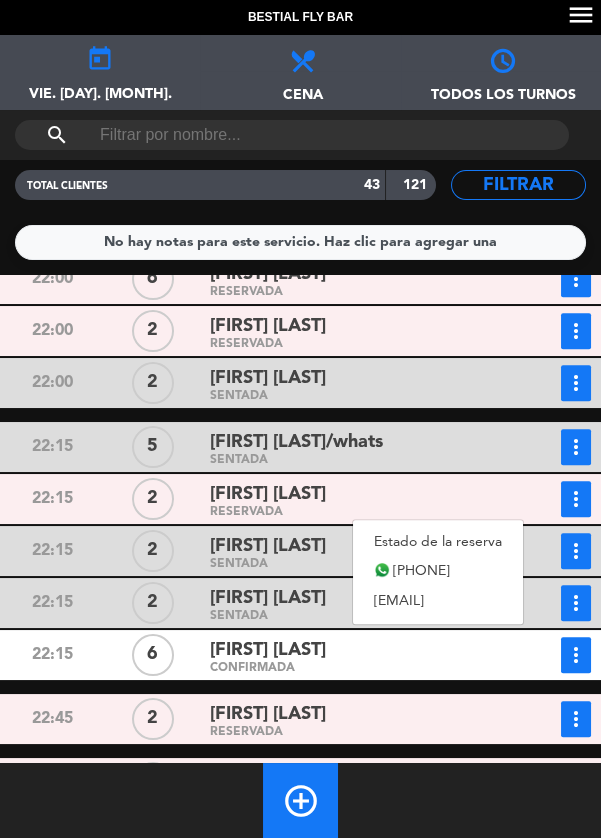 click on "Estado de la reserva" 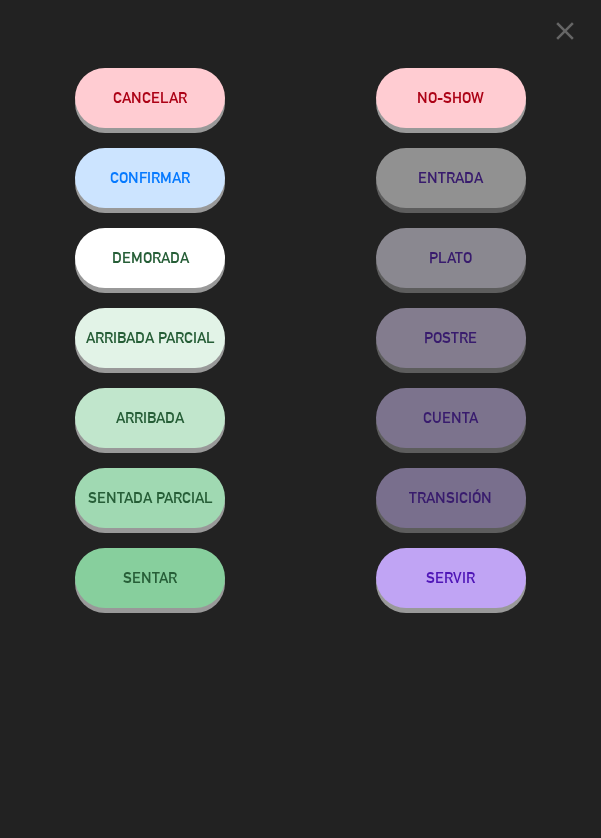 click on "SENTAR" 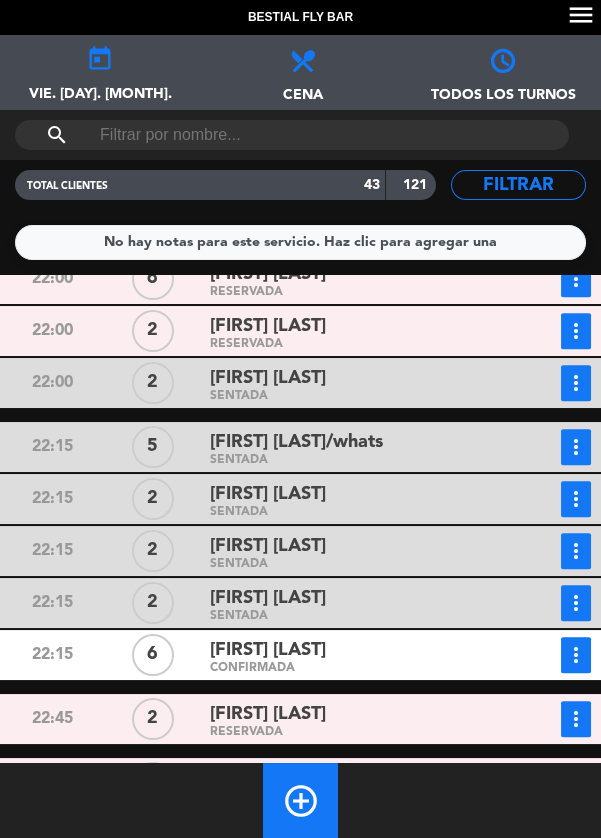 click on "more_vert" at bounding box center (576, 71) 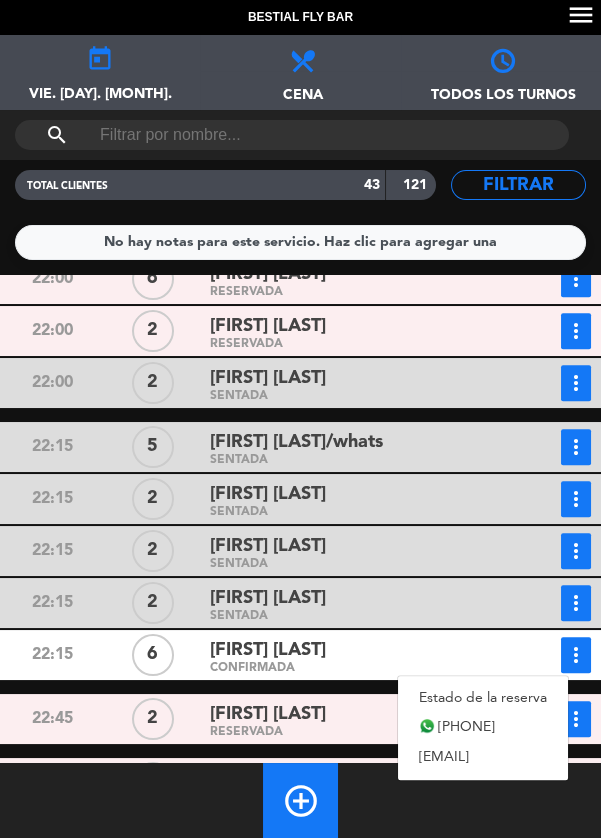 click on "Estado de la reserva" 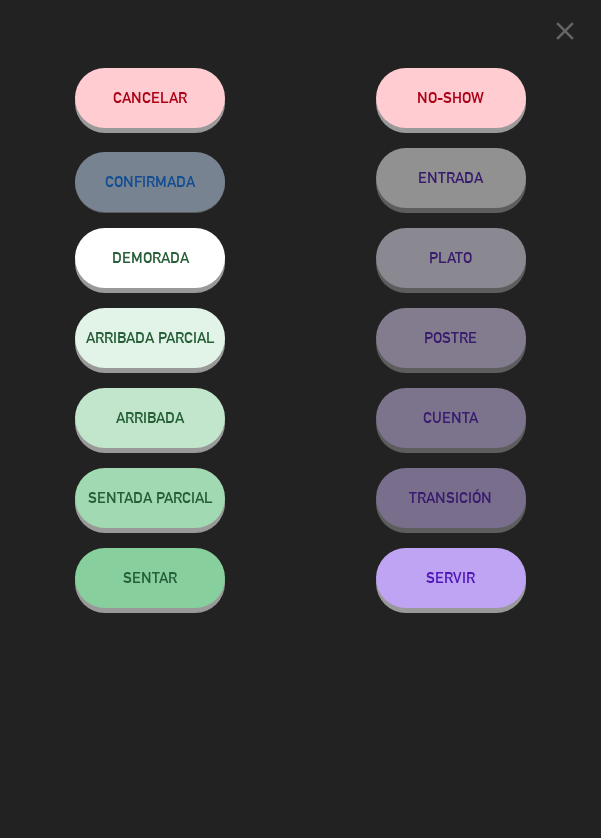 click on "SENTAR" 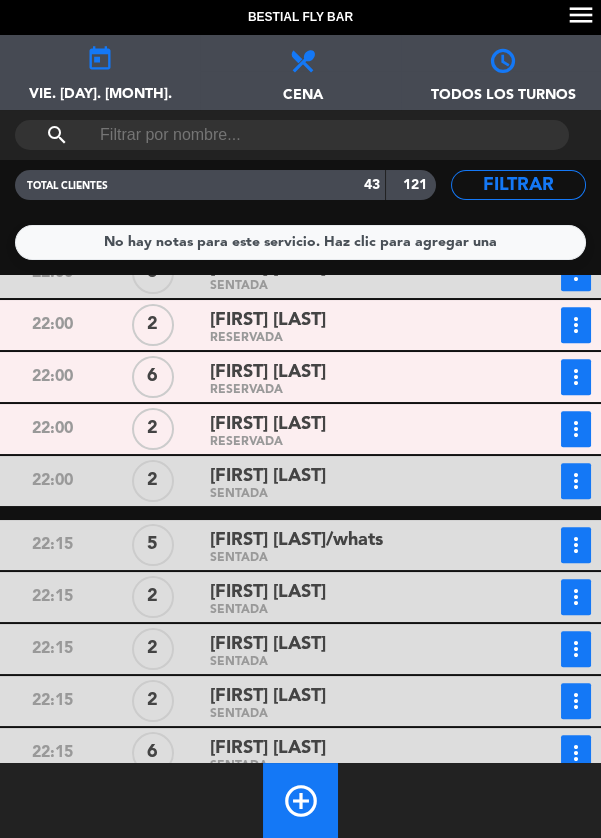 scroll, scrollTop: 1430, scrollLeft: 0, axis: vertical 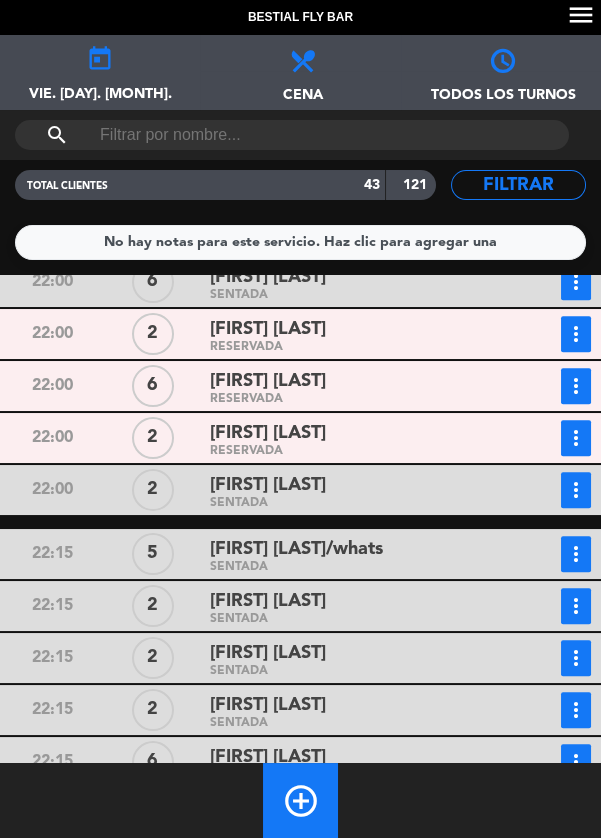 click on "more_vert" at bounding box center [576, -886] 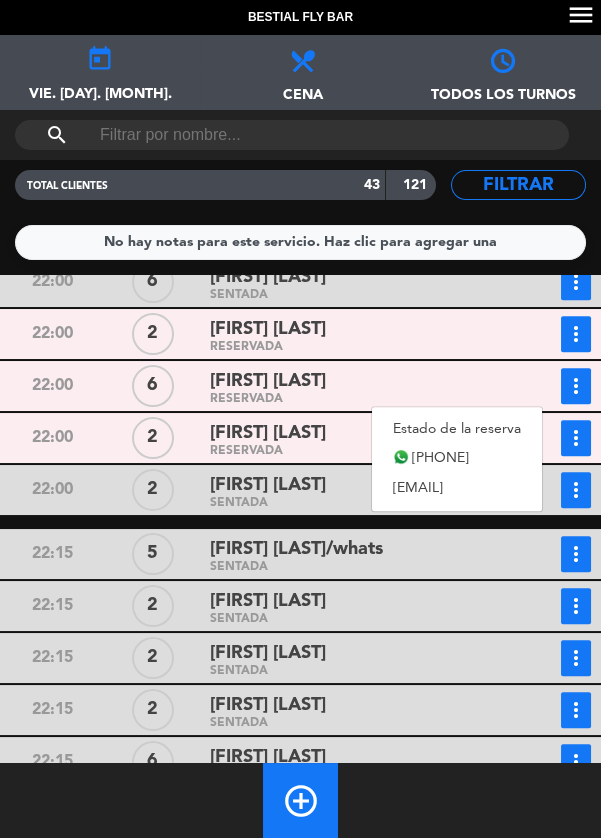 click on "Estado de la reserva" 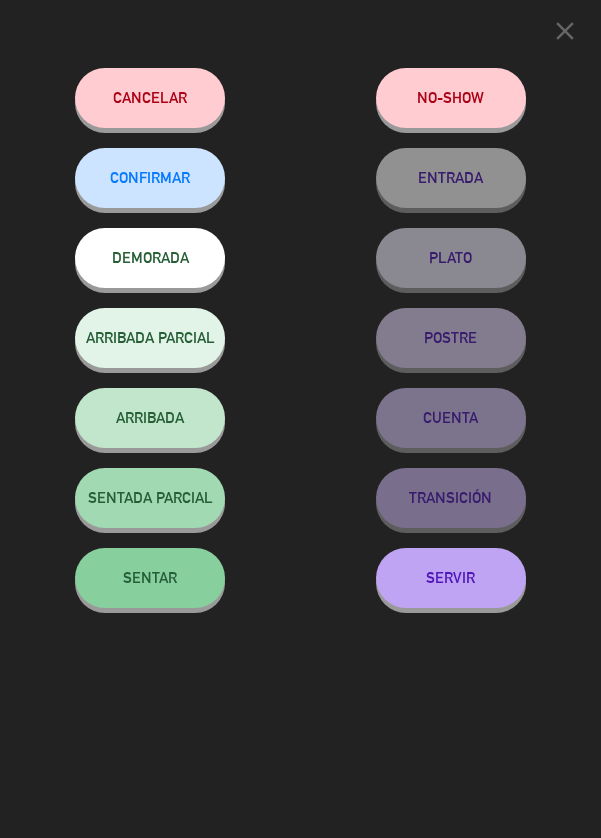 click on "SENTAR" 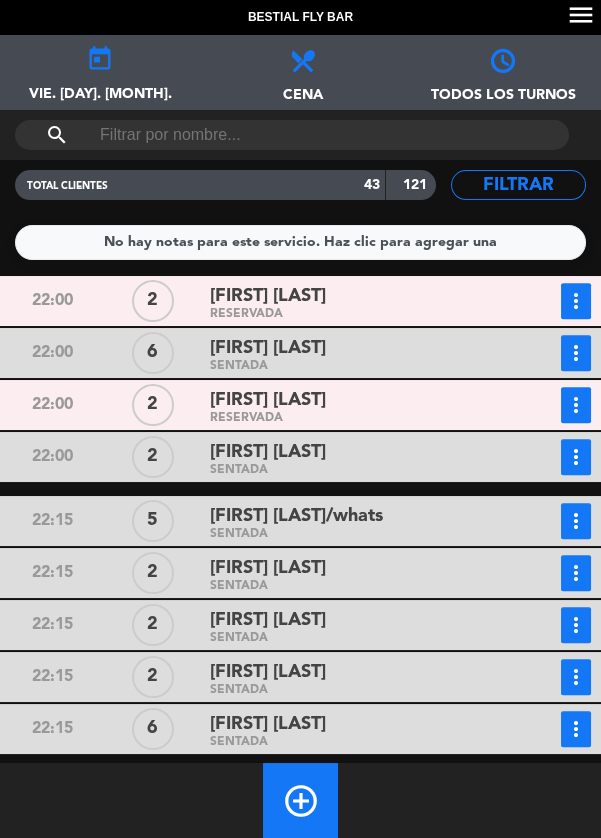 scroll, scrollTop: 1400, scrollLeft: 0, axis: vertical 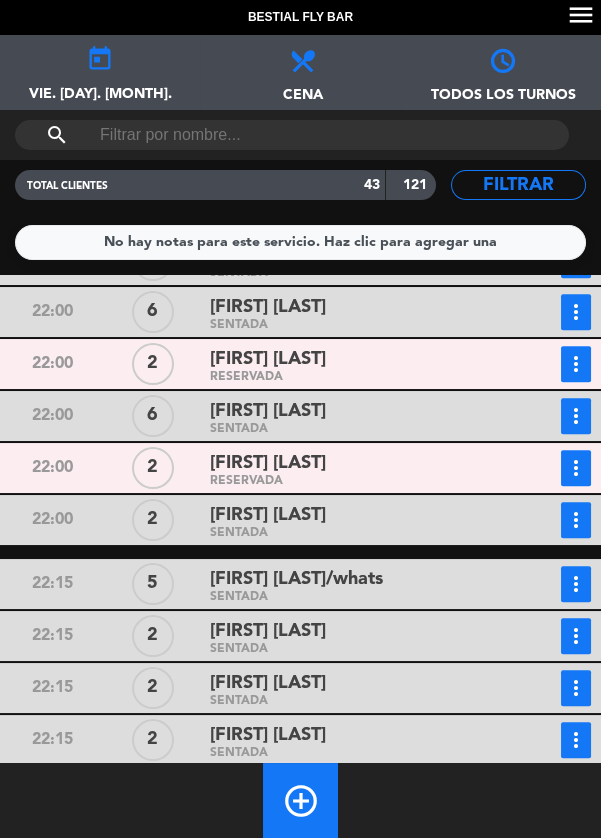 click on "more_vert" at bounding box center [576, -856] 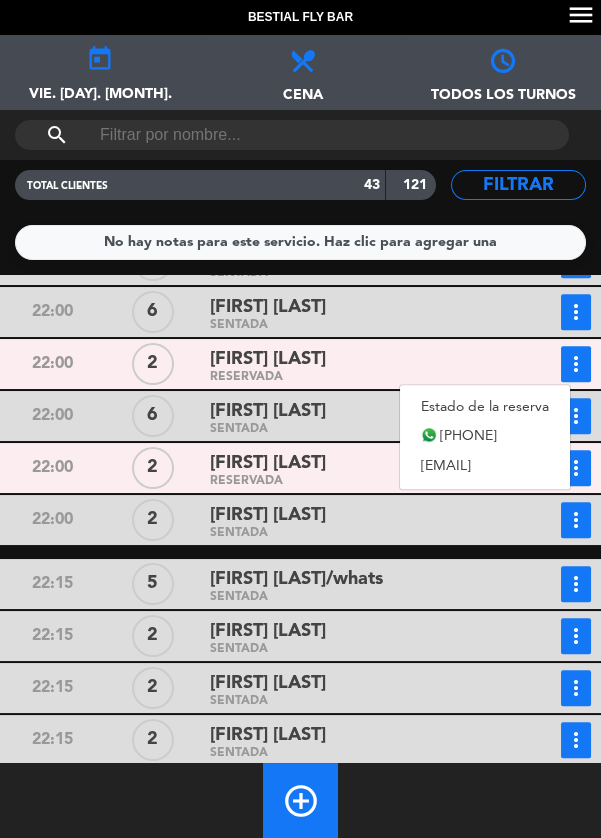 click on "Estado de la reserva" 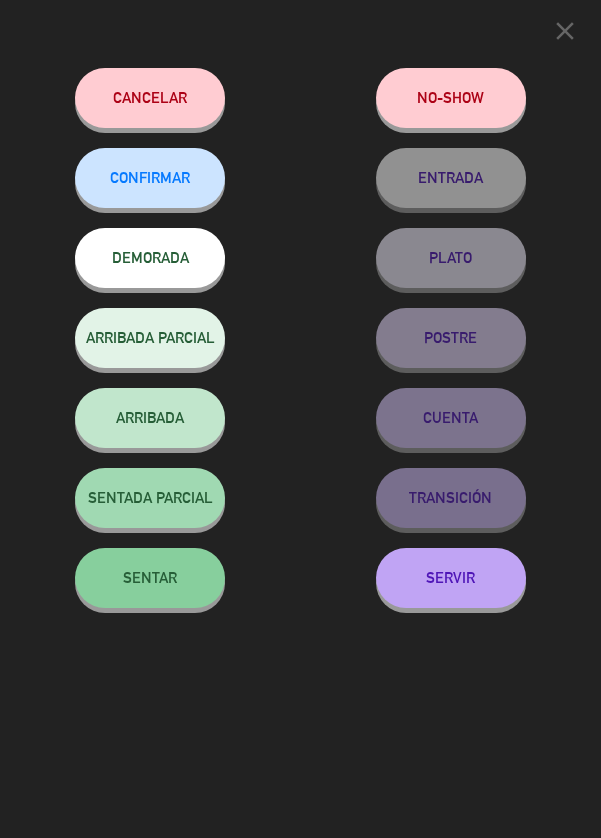 click on "SENTAR" 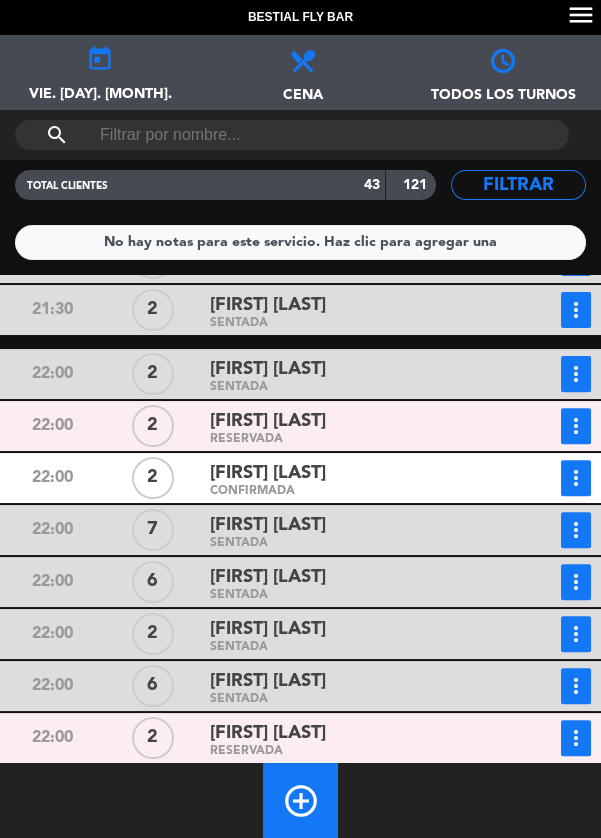 scroll, scrollTop: 1068, scrollLeft: 0, axis: vertical 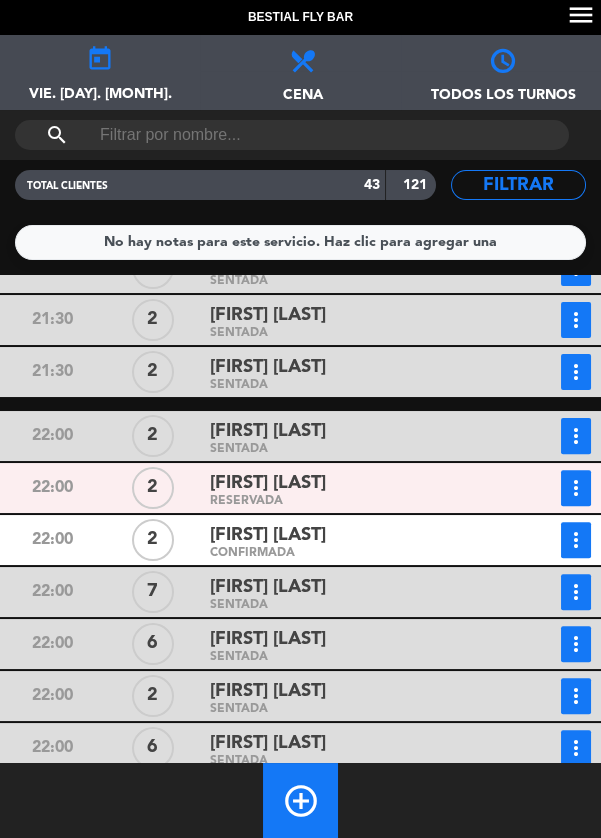 click on "more_vert" at bounding box center (576, 540) 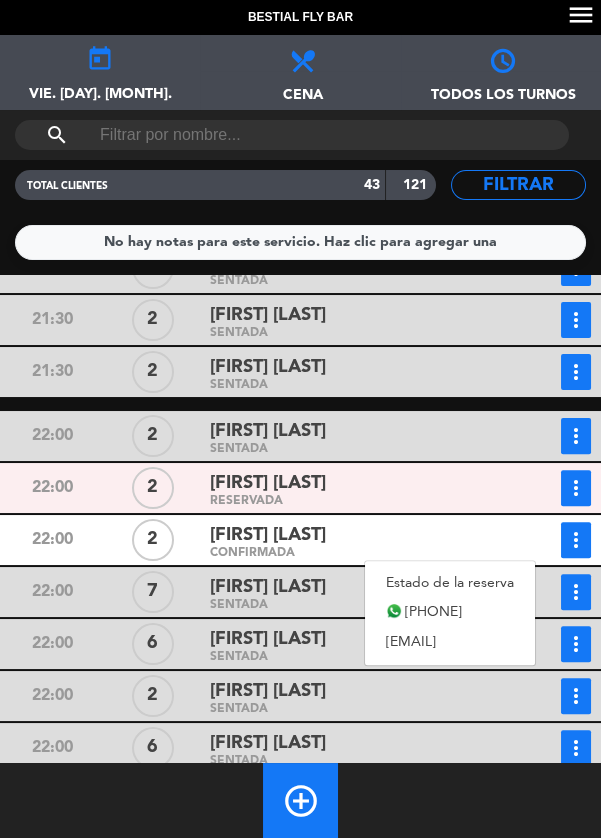 click on "Estado de la reserva" 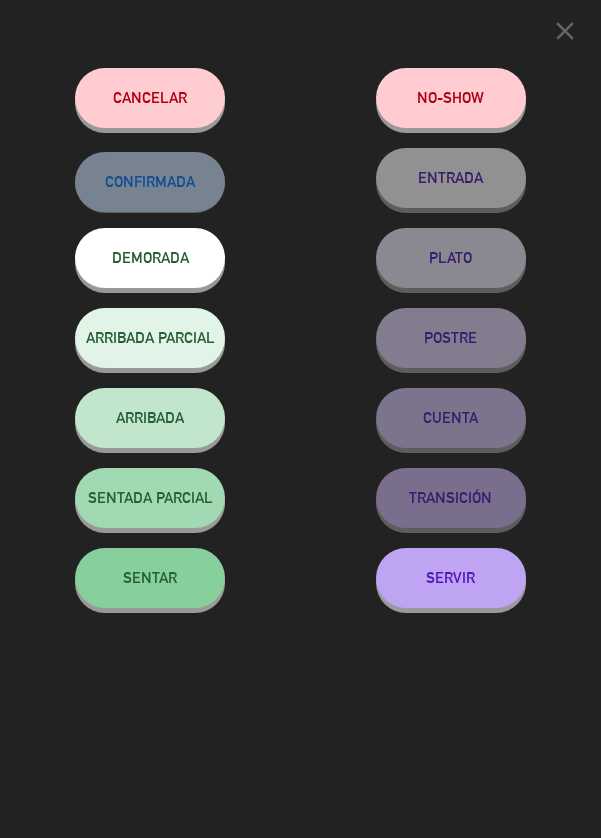click on "SENTAR" 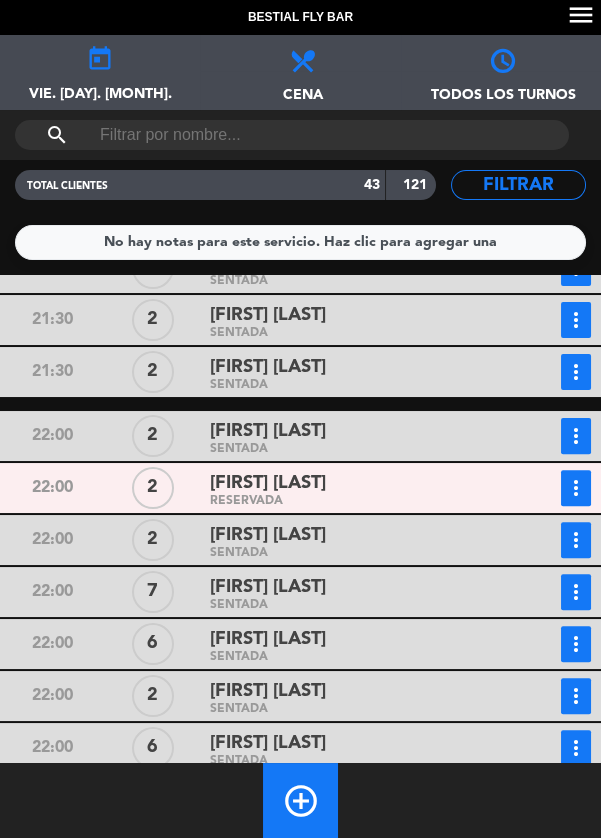 scroll, scrollTop: 1288, scrollLeft: 0, axis: vertical 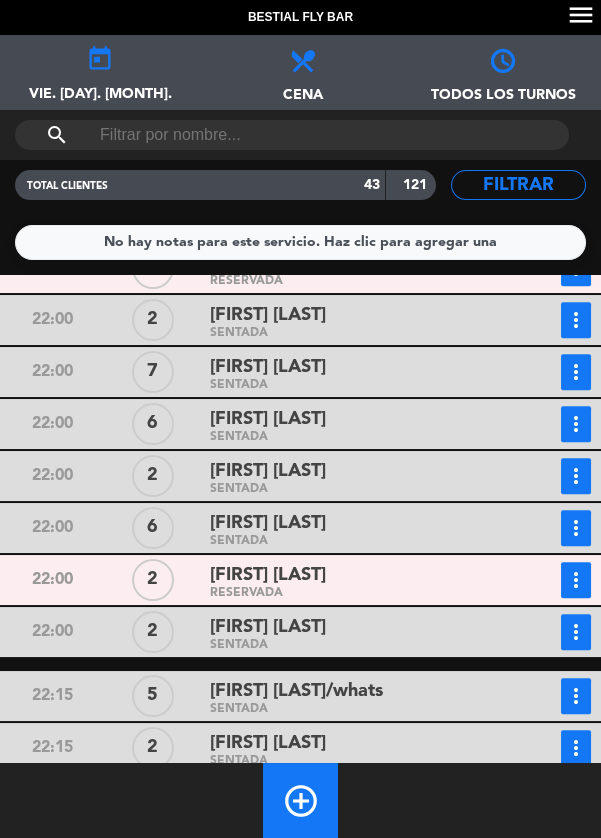 click on "more_vert" at bounding box center [576, -744] 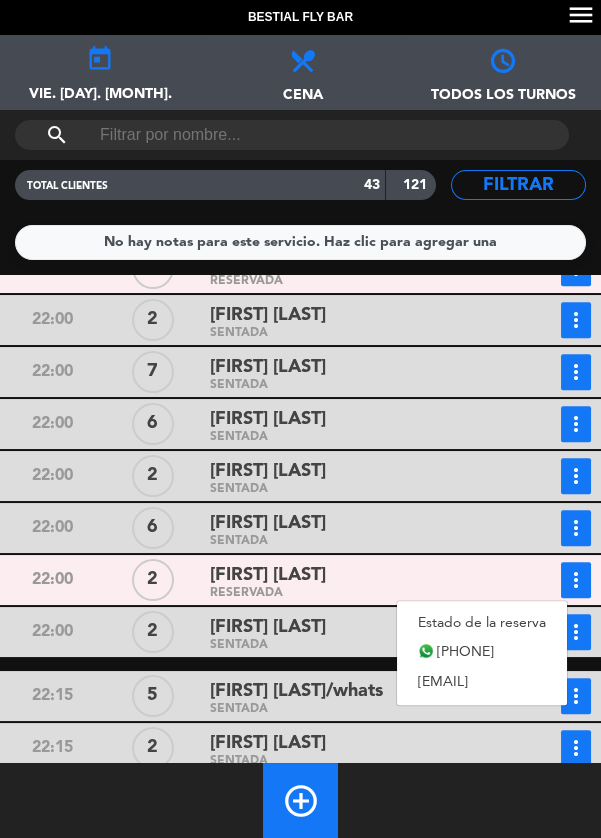 click on "Estado de la reserva" 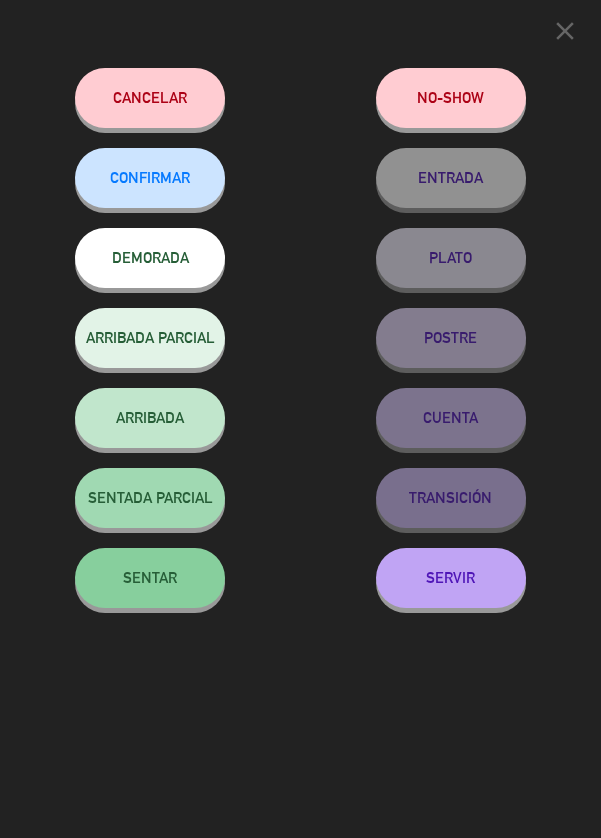 click on "SENTAR" 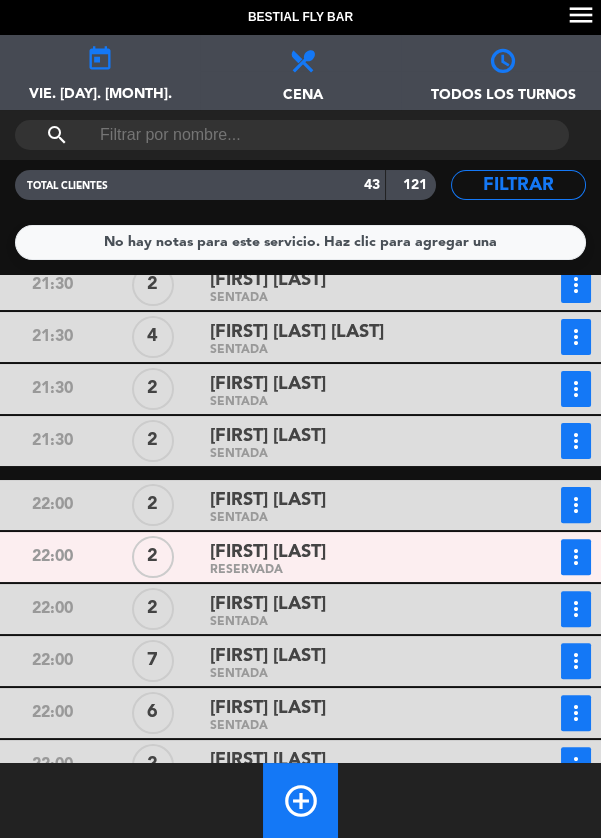scroll, scrollTop: 999, scrollLeft: 0, axis: vertical 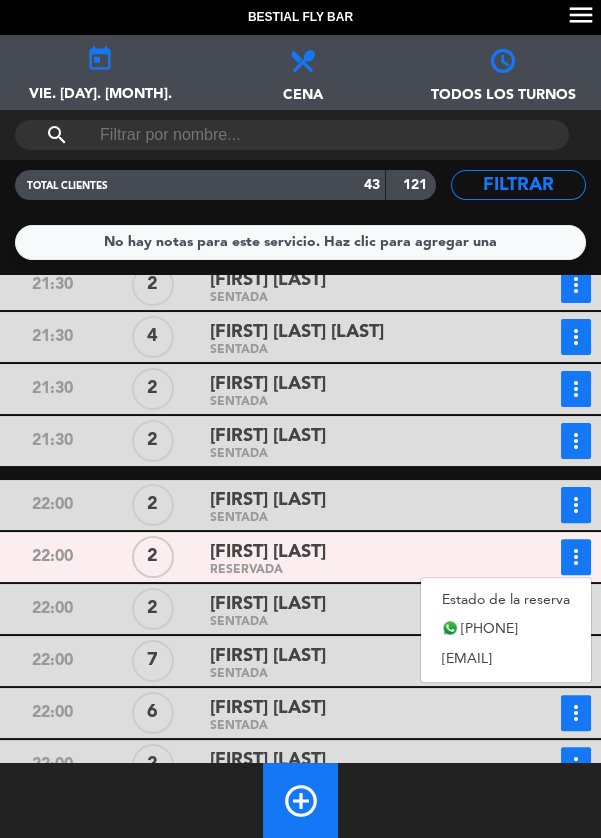 click on "Estado de la reserva" 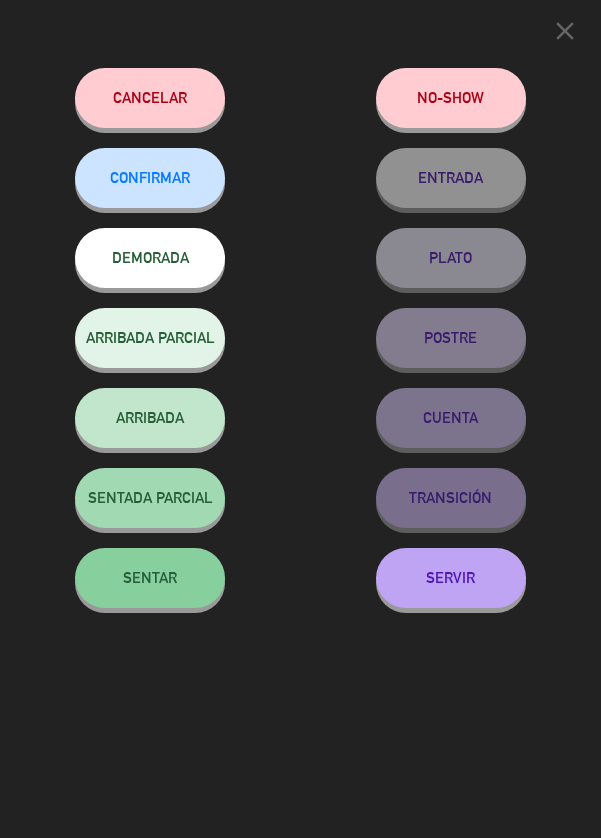 click on "SENTAR" 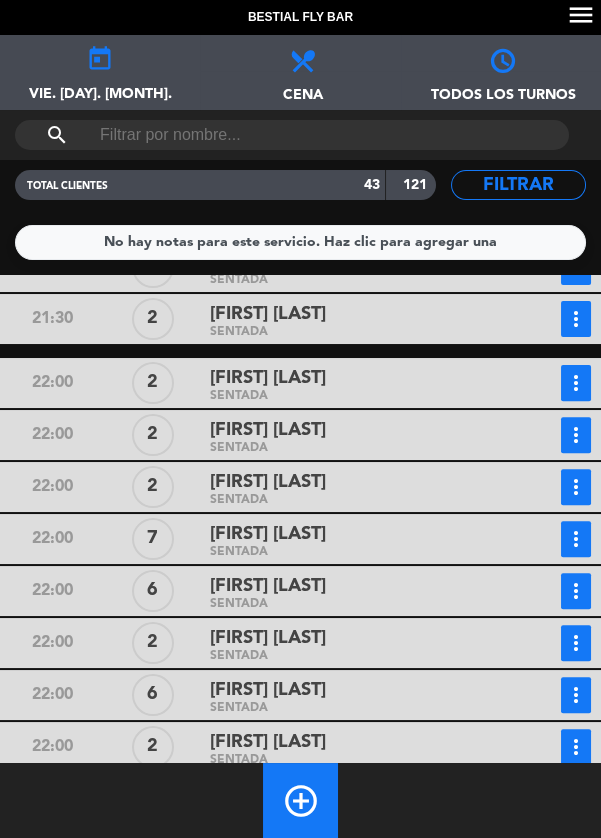 scroll, scrollTop: 1792, scrollLeft: 0, axis: vertical 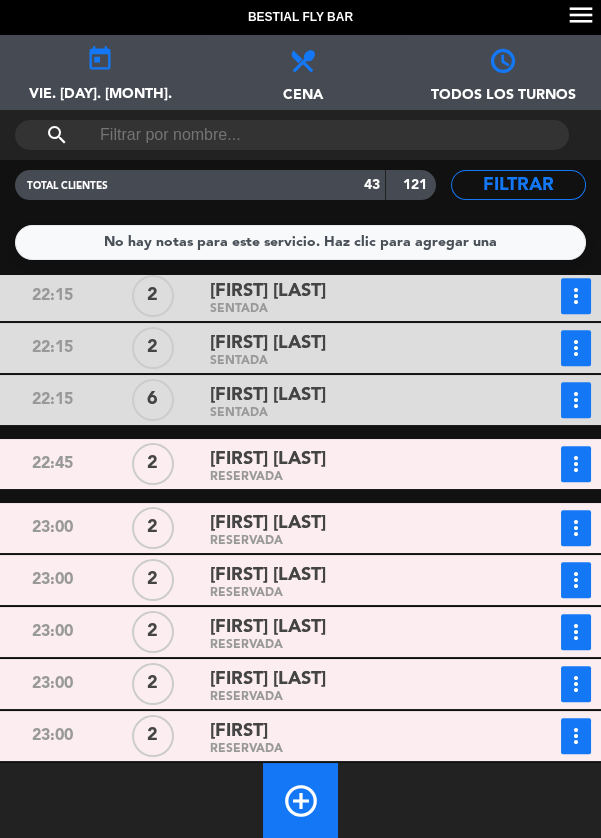 click on "more_vert" at bounding box center [576, -1492] 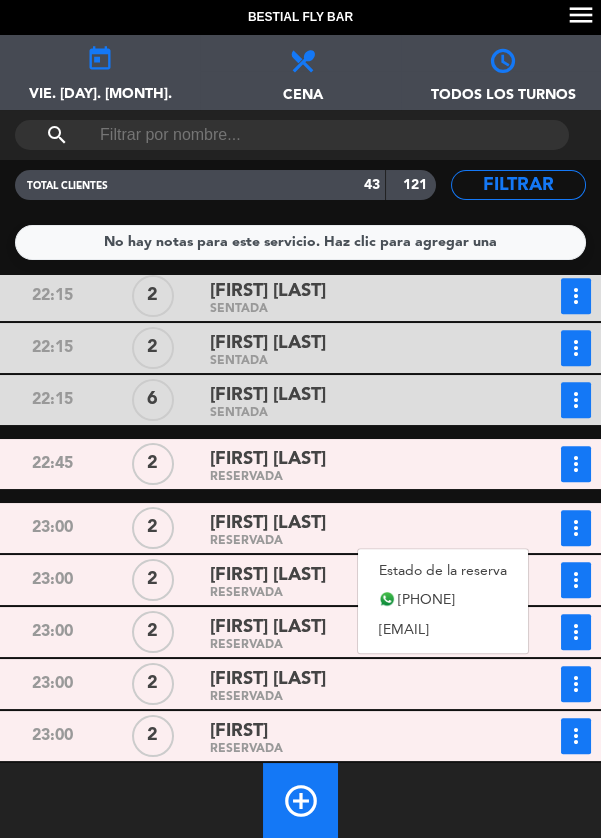 click on "Estado de la reserva" 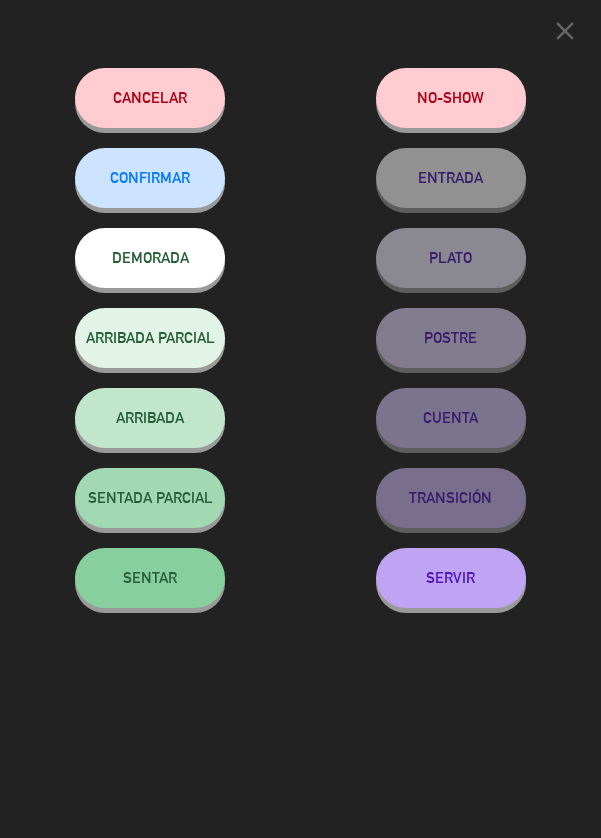 click on "SENTAR" 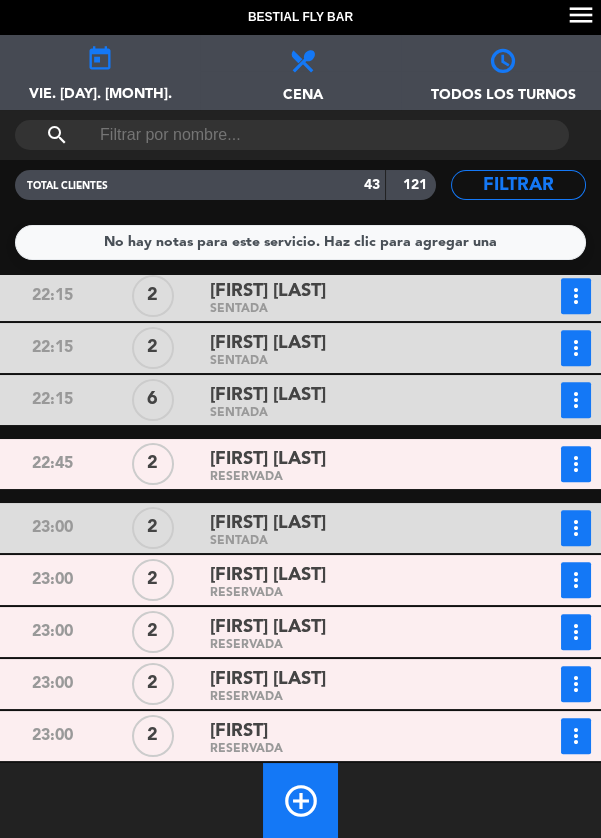 click on "more_vert" at bounding box center [576, -1248] 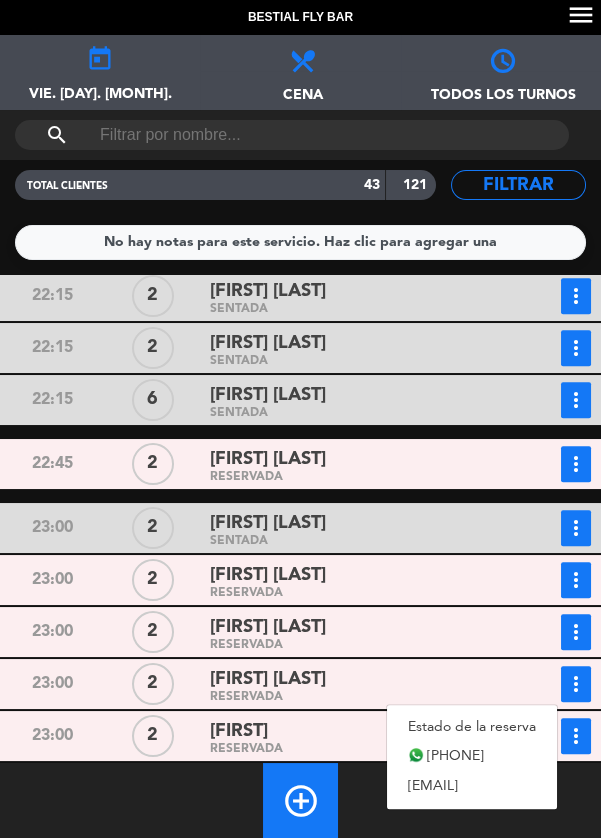 click on "Estado de la reserva" 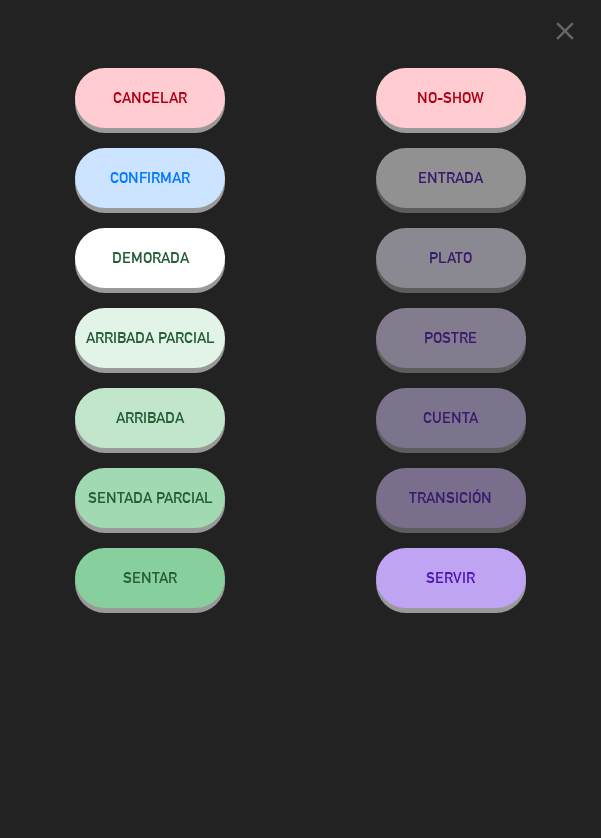 click on "SENTAR" 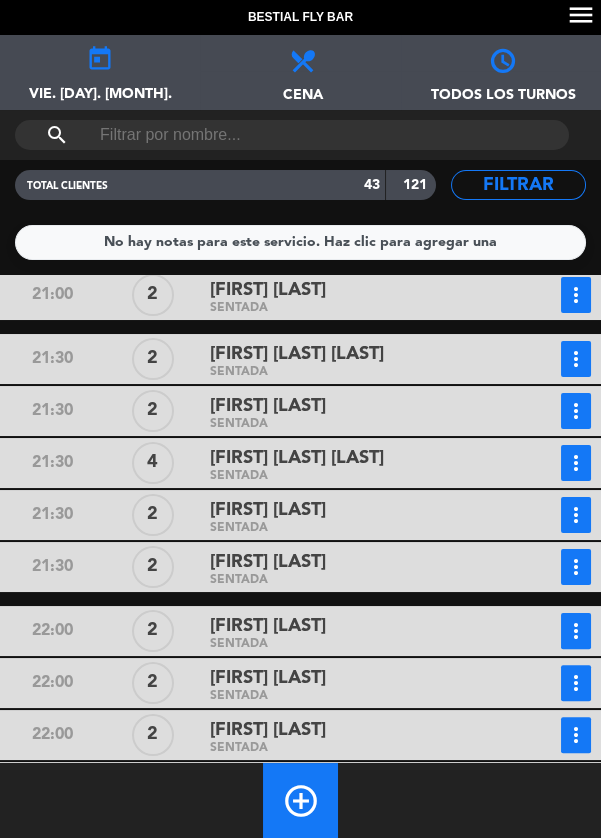 scroll, scrollTop: 1792, scrollLeft: 0, axis: vertical 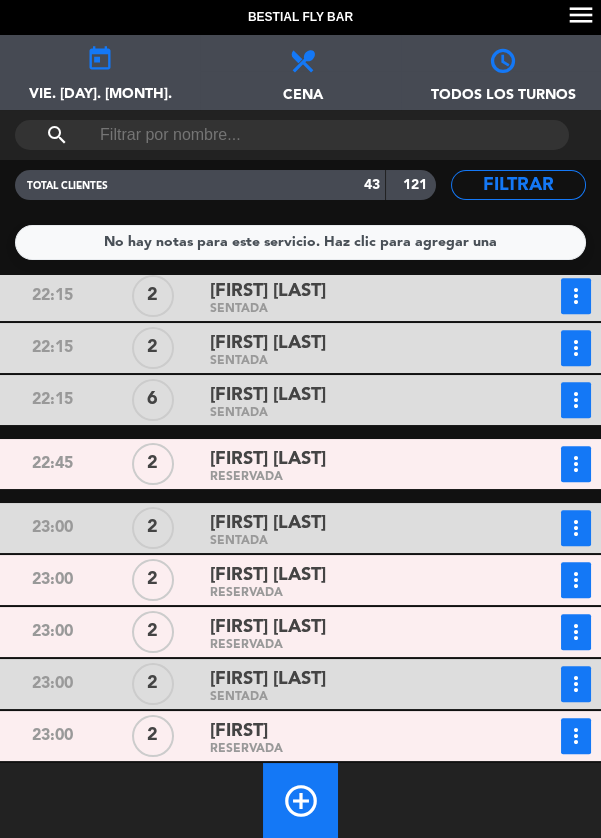 click on "more_vert" at bounding box center (576, -1248) 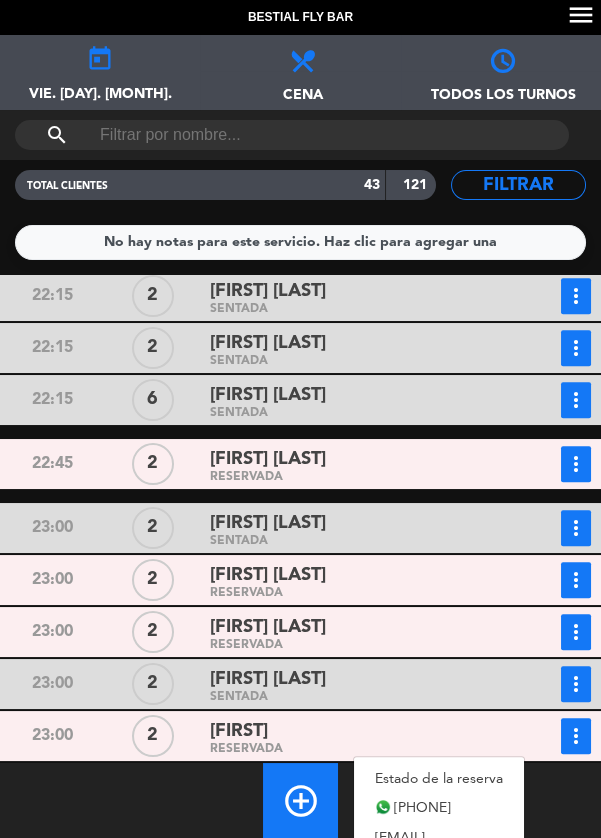 click on "Estado de la reserva" 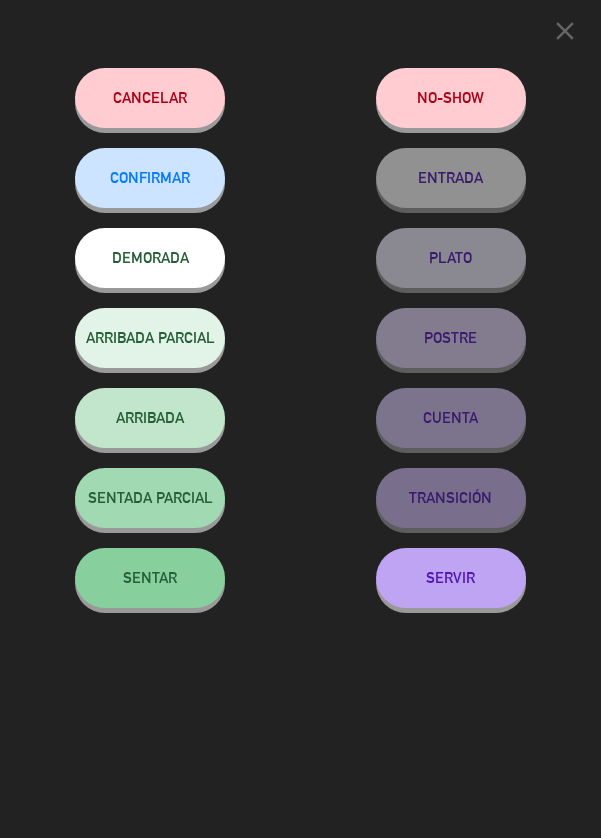 click on "SENTAR" 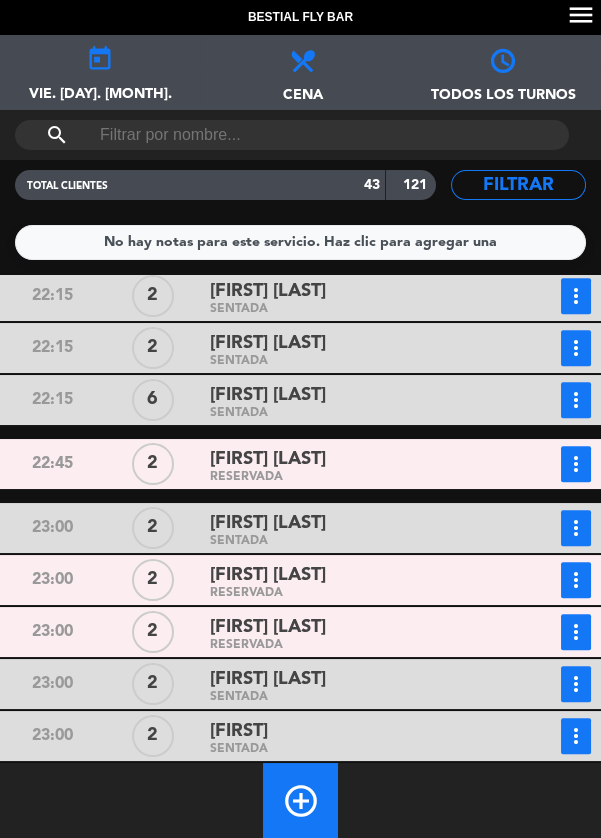 click on "more_vert" at bounding box center [576, -1248] 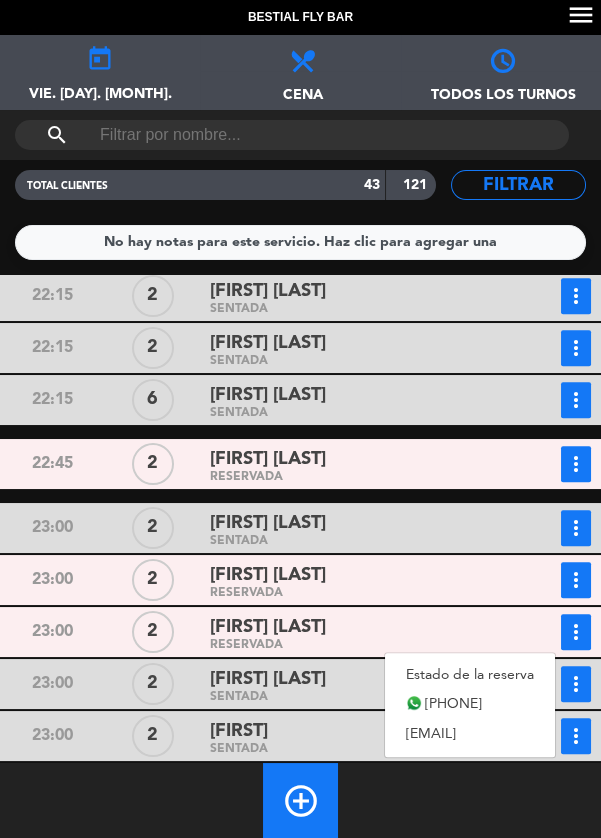 click on "Estado de la reserva" 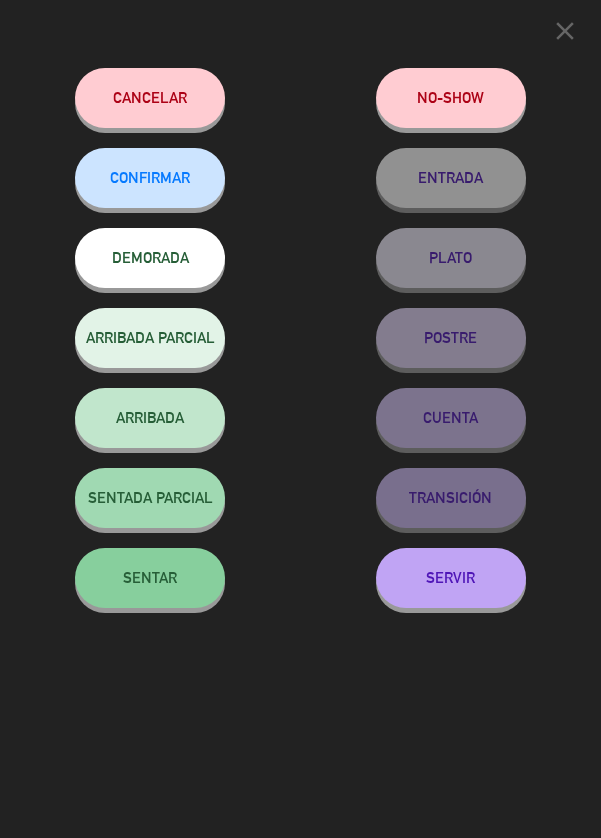 click on "SENTAR" 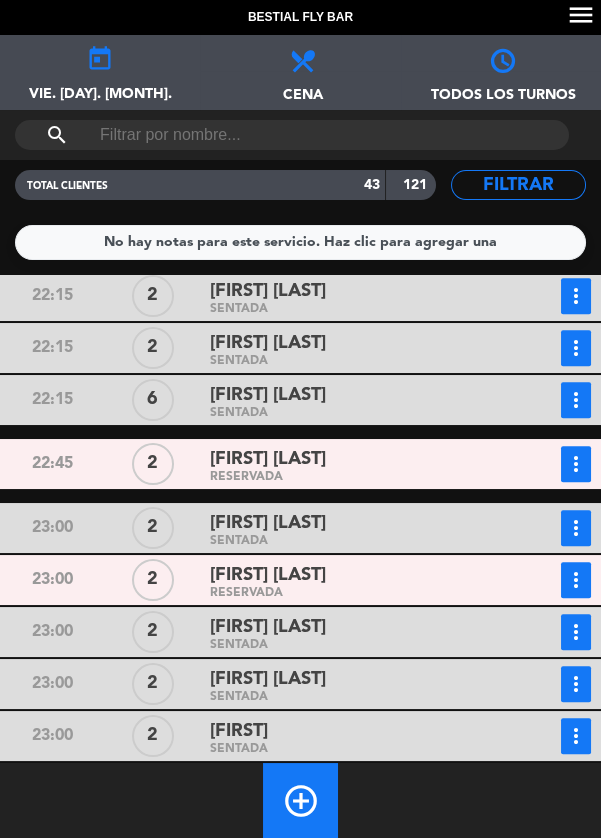 click on "add_circle_outline" 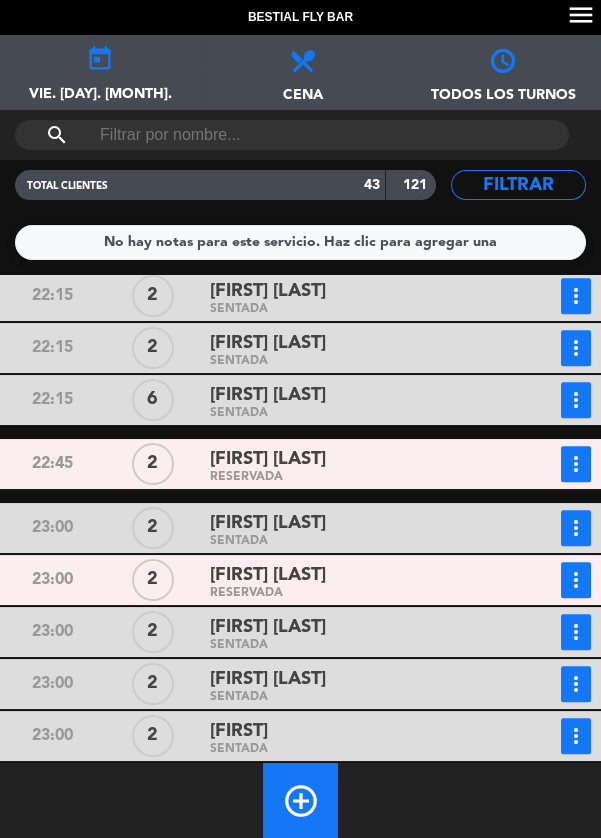 click on "more_vert" at bounding box center (576, -1248) 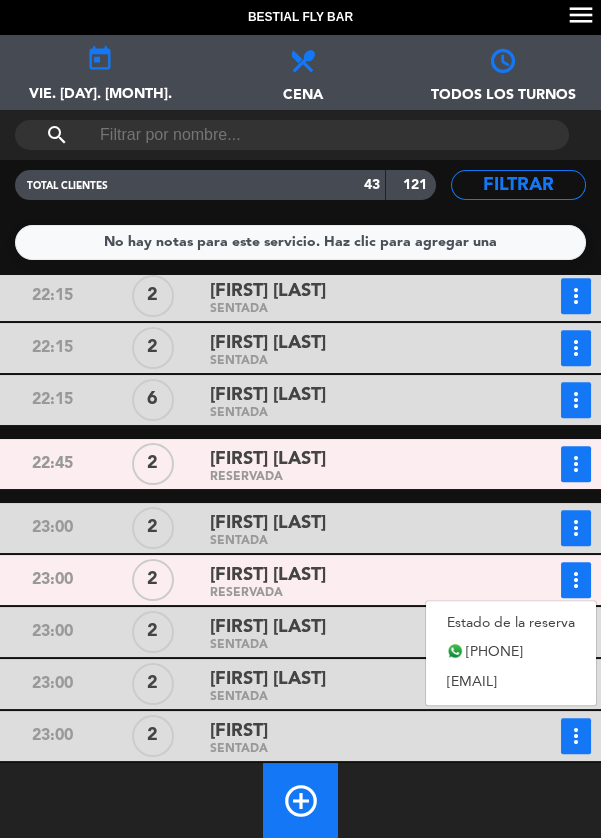 click on "Estado de la reserva" 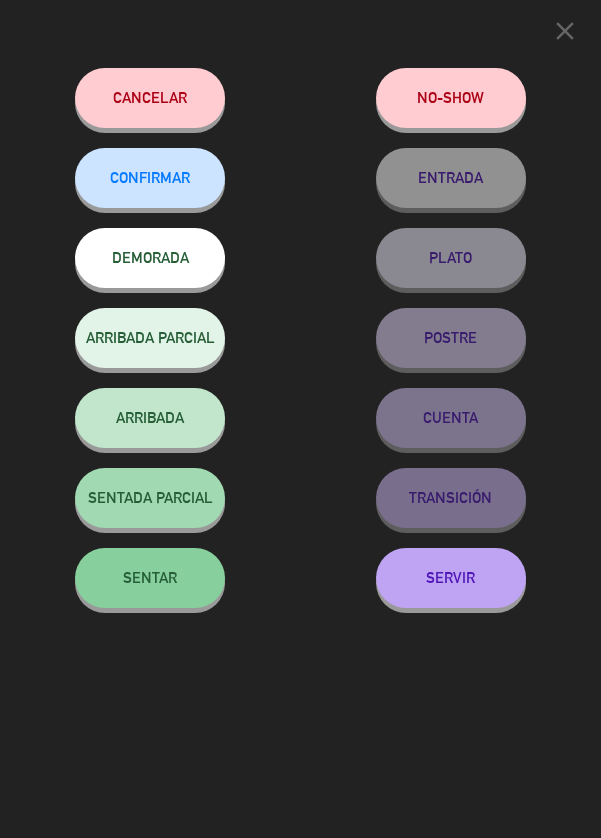 click on "SENTAR" 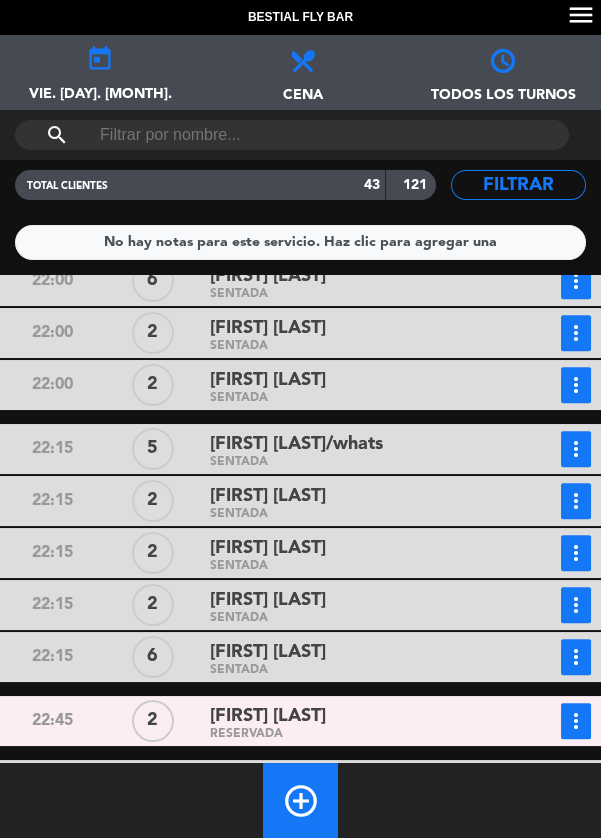 scroll, scrollTop: 1608, scrollLeft: 0, axis: vertical 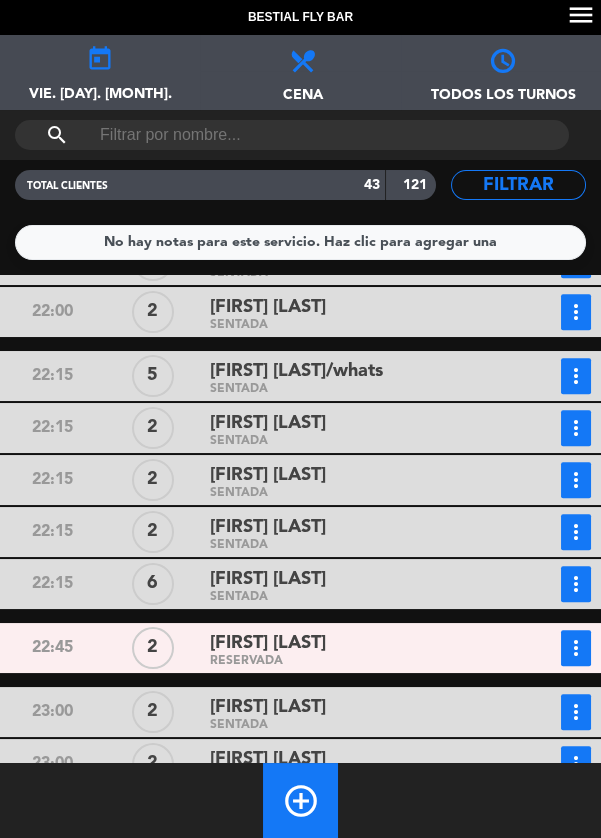 click on "add_circle_outline" 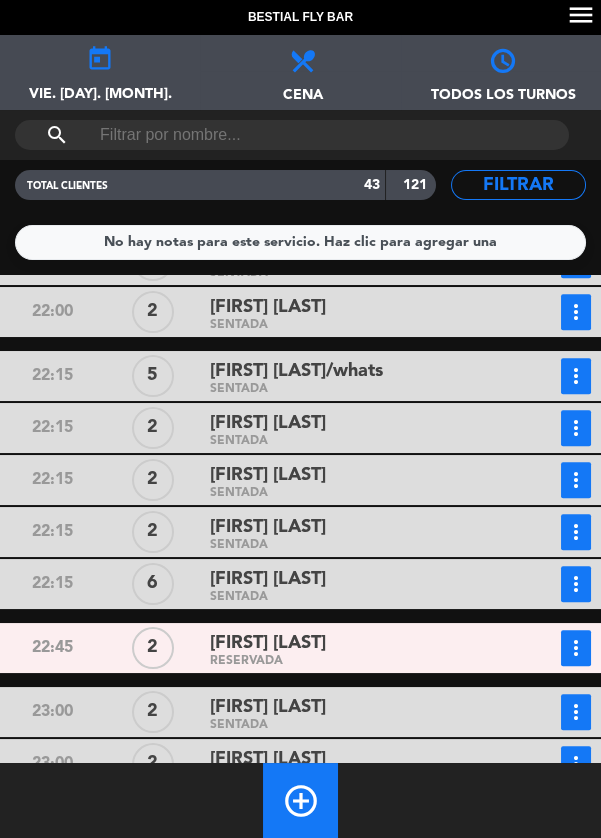 scroll, scrollTop: 1792, scrollLeft: 0, axis: vertical 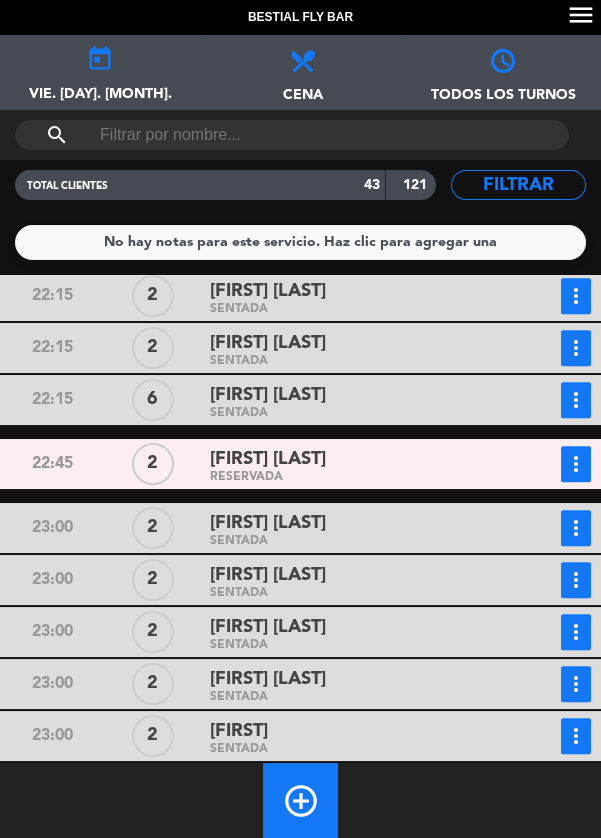 click on "more_vert" at bounding box center (576, -1248) 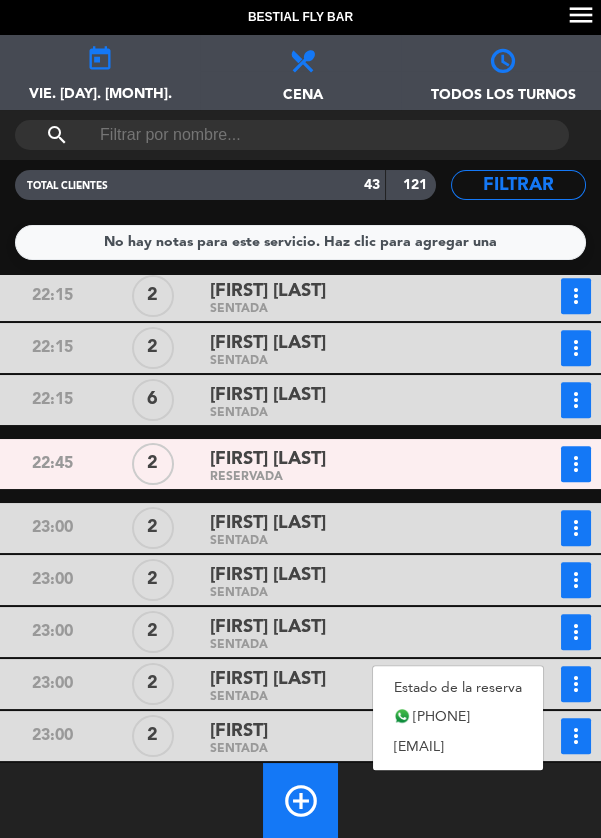 click on "Estado de la reserva" 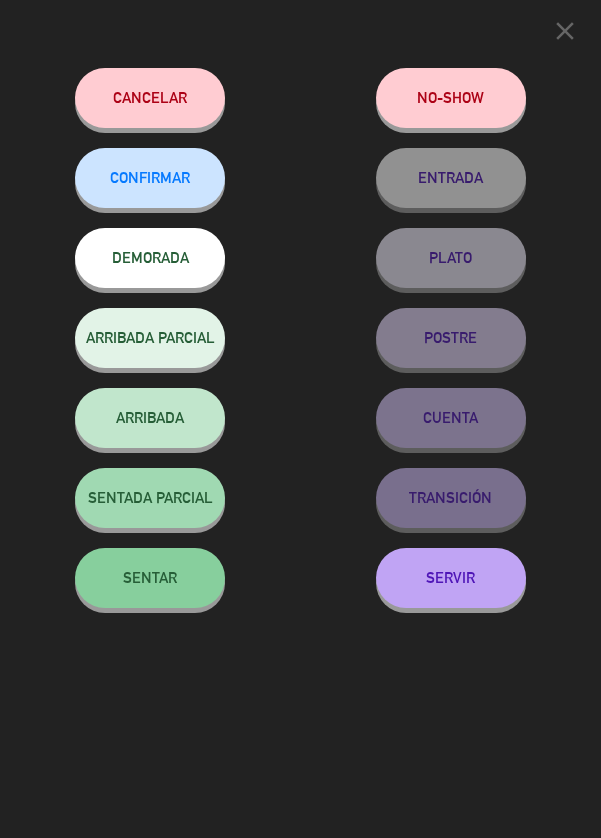 click on "SENTAR" 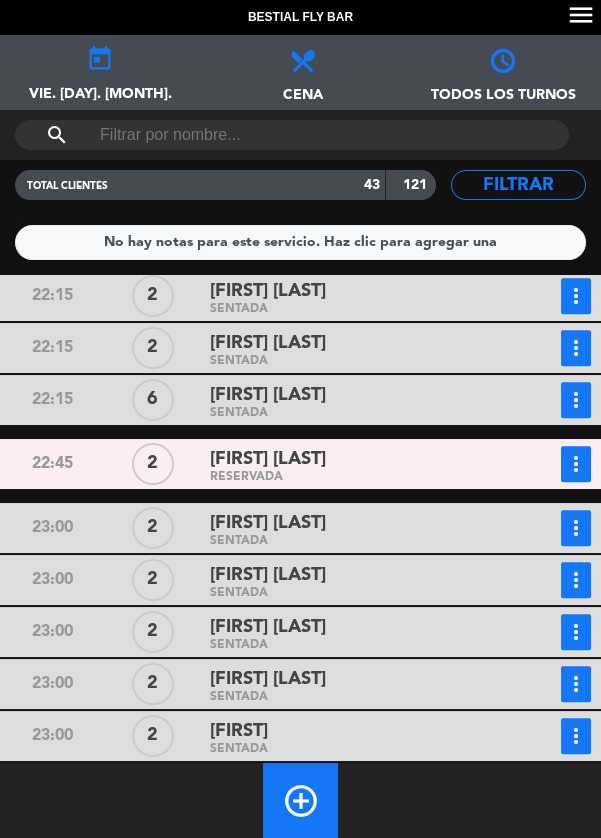 scroll, scrollTop: 0, scrollLeft: 0, axis: both 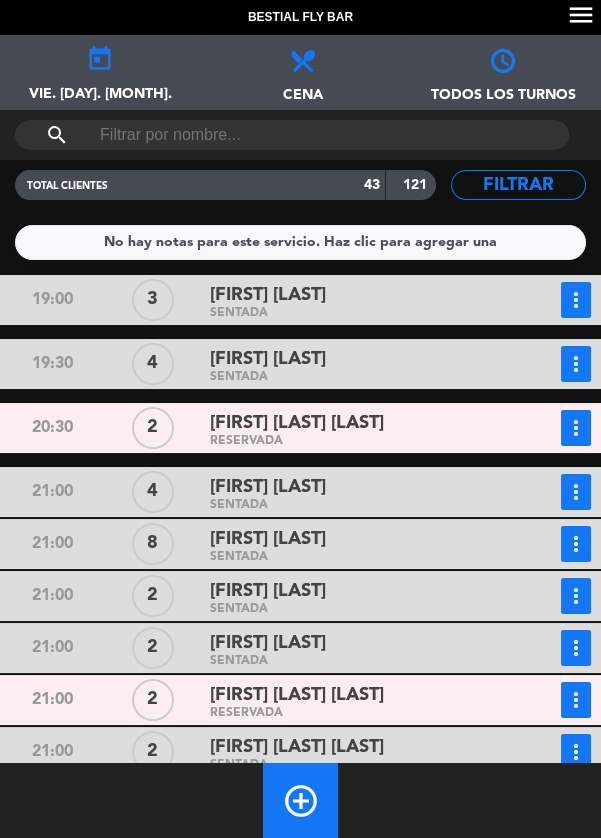 click on "today" 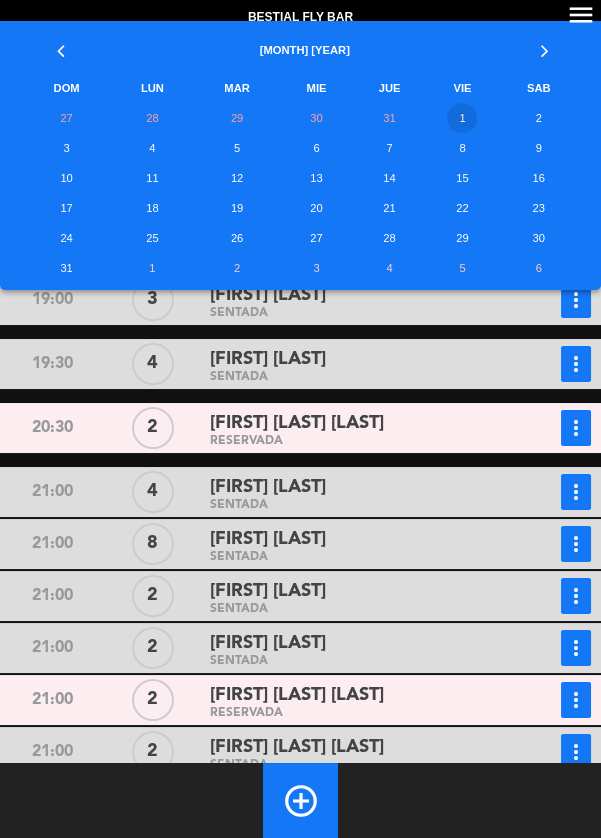 click on "2" at bounding box center [538, 118] 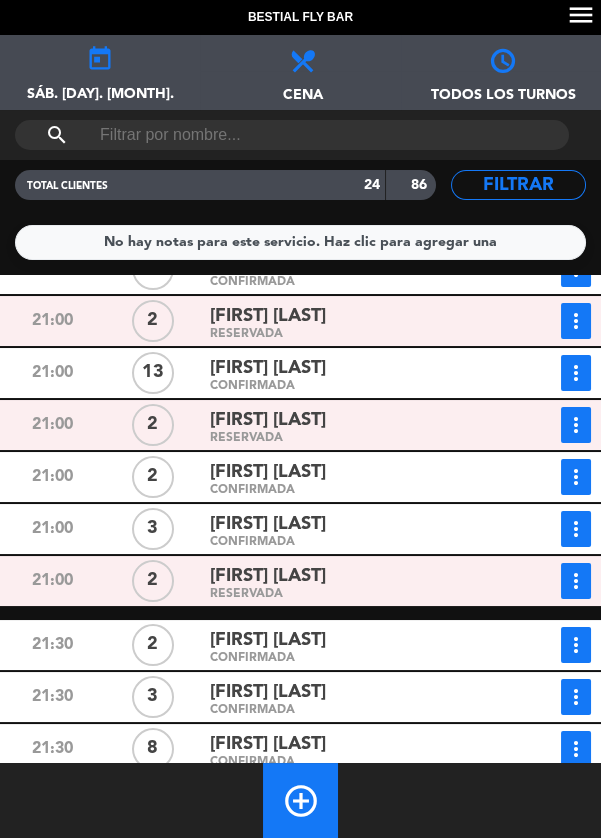 scroll, scrollTop: 0, scrollLeft: 0, axis: both 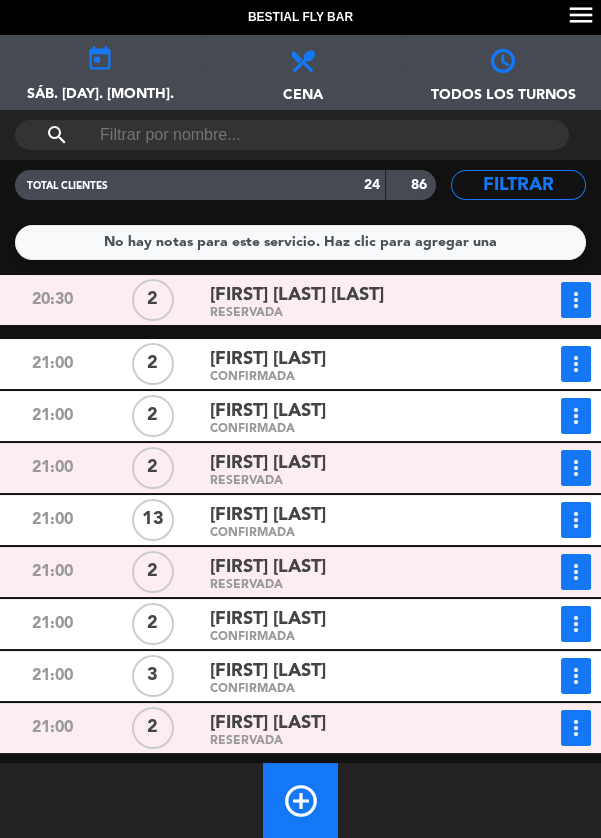 click on "[FIRST] [LAST] [LAST]" 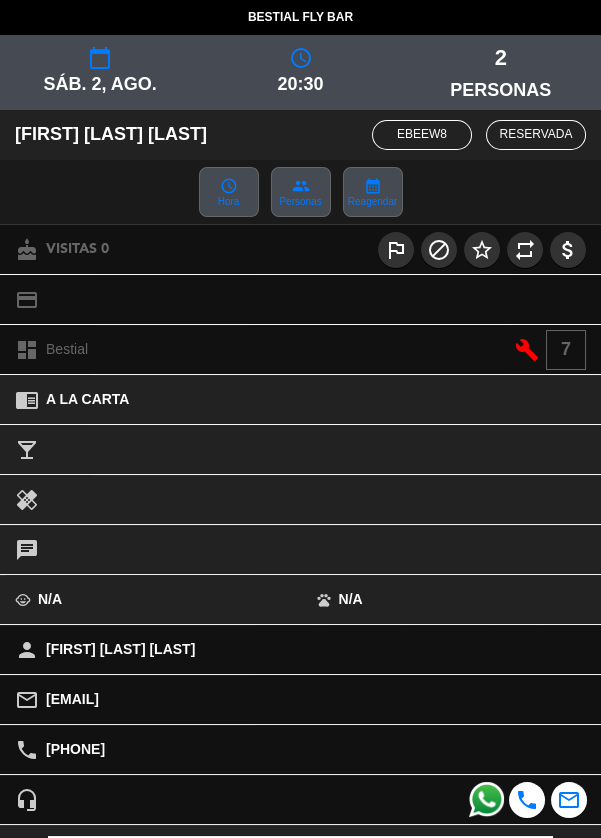 scroll, scrollTop: 277, scrollLeft: 0, axis: vertical 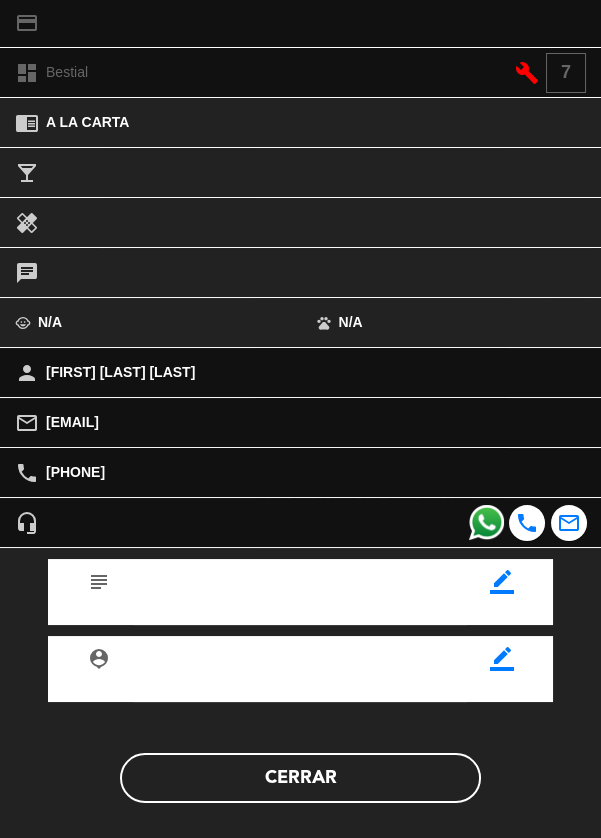 click on "Cerrar" 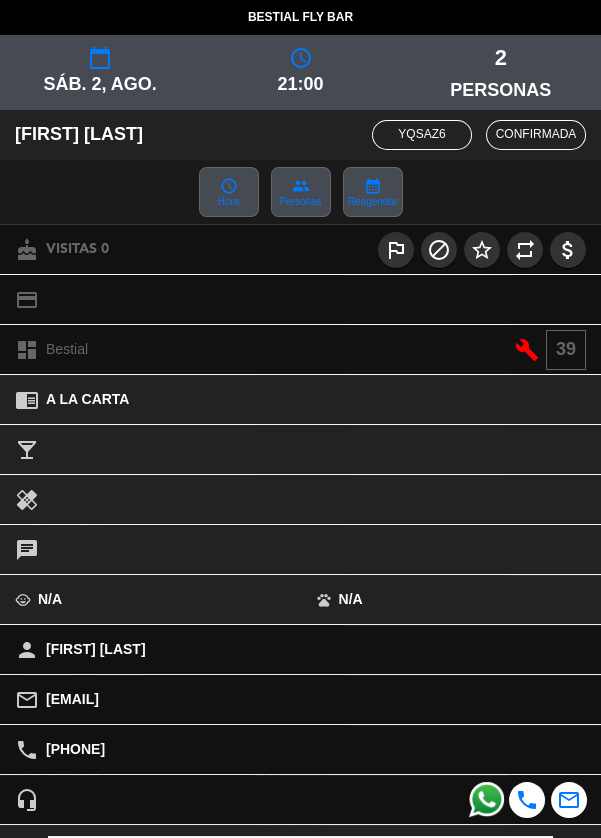 scroll, scrollTop: 277, scrollLeft: 0, axis: vertical 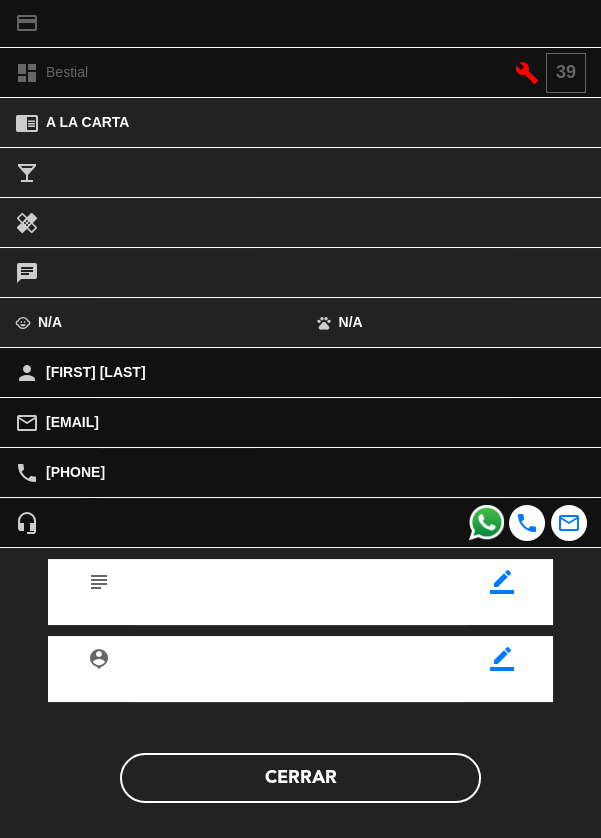 click on "Cerrar" 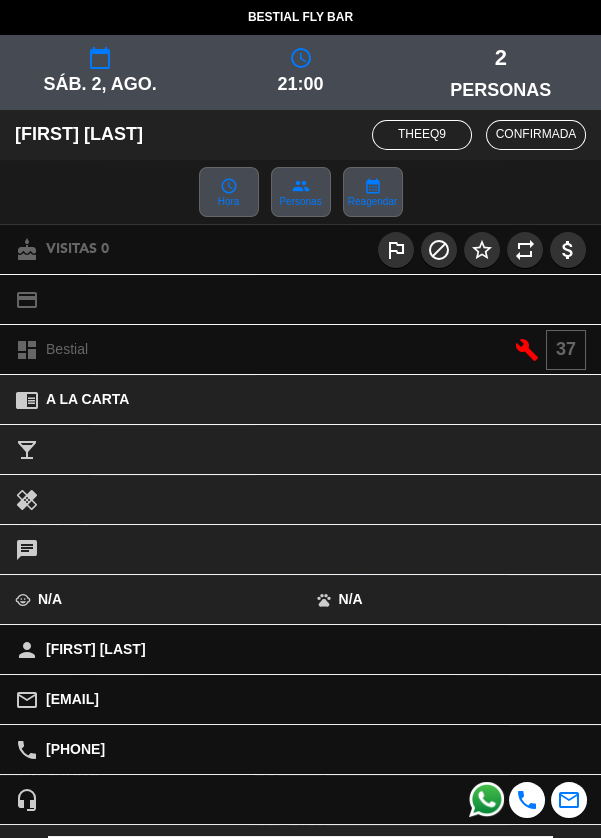 scroll, scrollTop: 277, scrollLeft: 0, axis: vertical 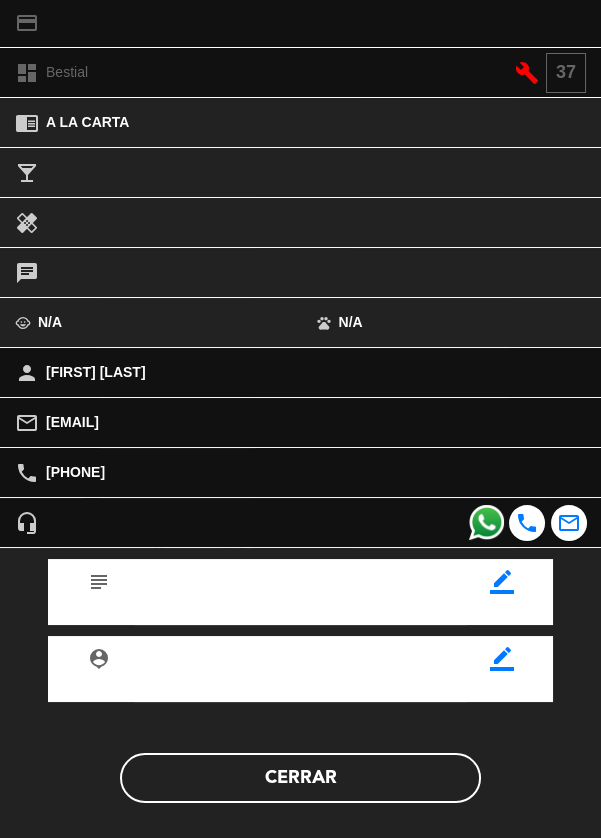 click on "Cerrar" 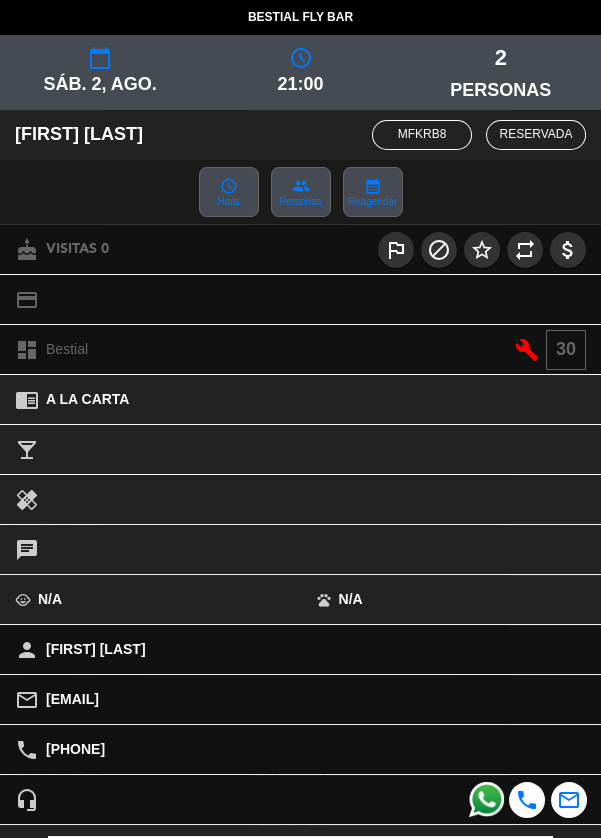 scroll, scrollTop: 277, scrollLeft: 0, axis: vertical 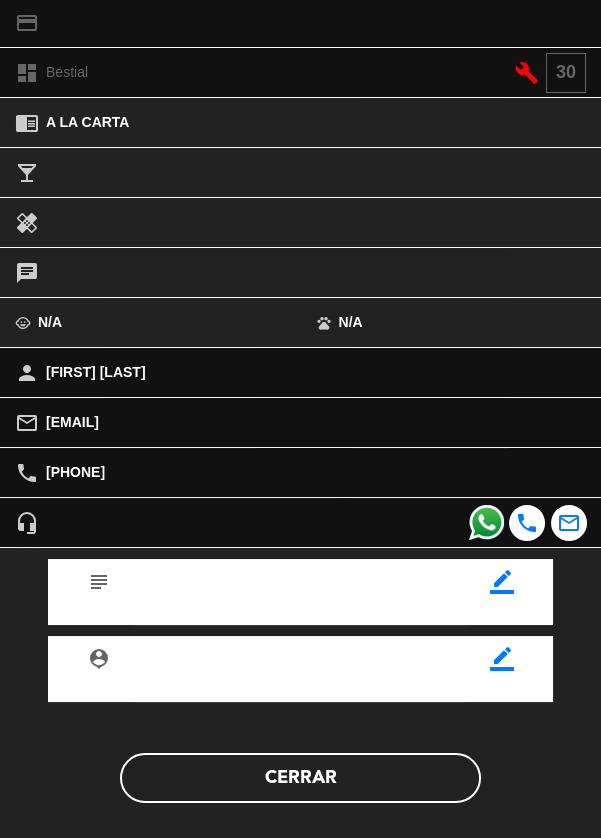 click on "Cerrar" 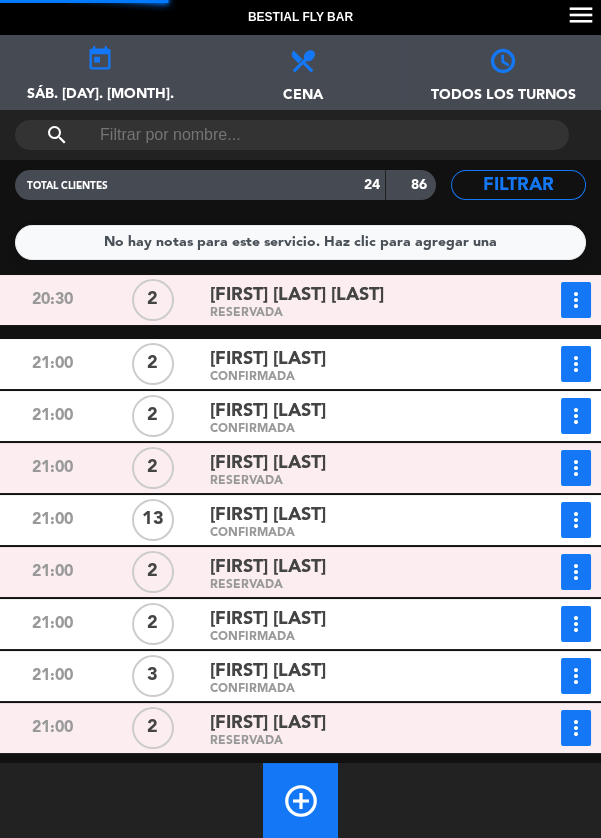 click on "[FIRST] [LAST]" 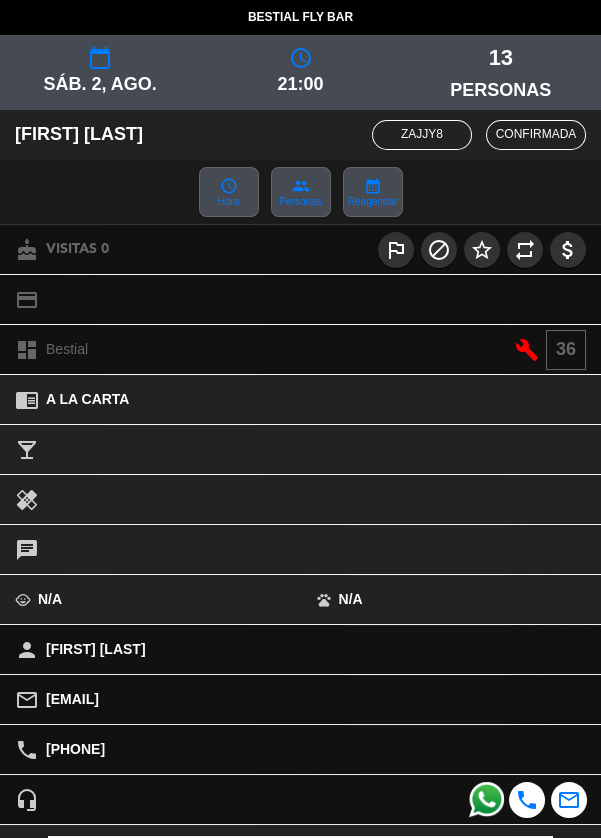scroll, scrollTop: 277, scrollLeft: 0, axis: vertical 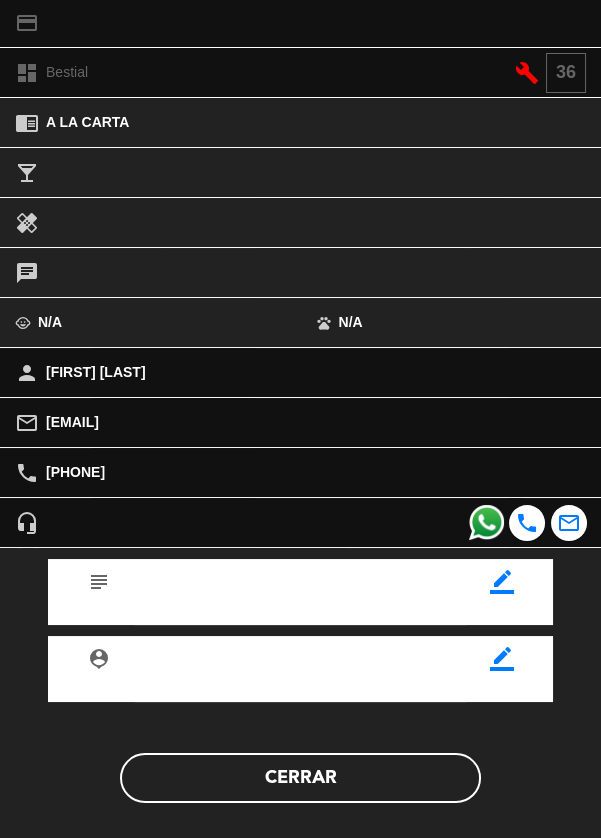 click on "Cerrar" 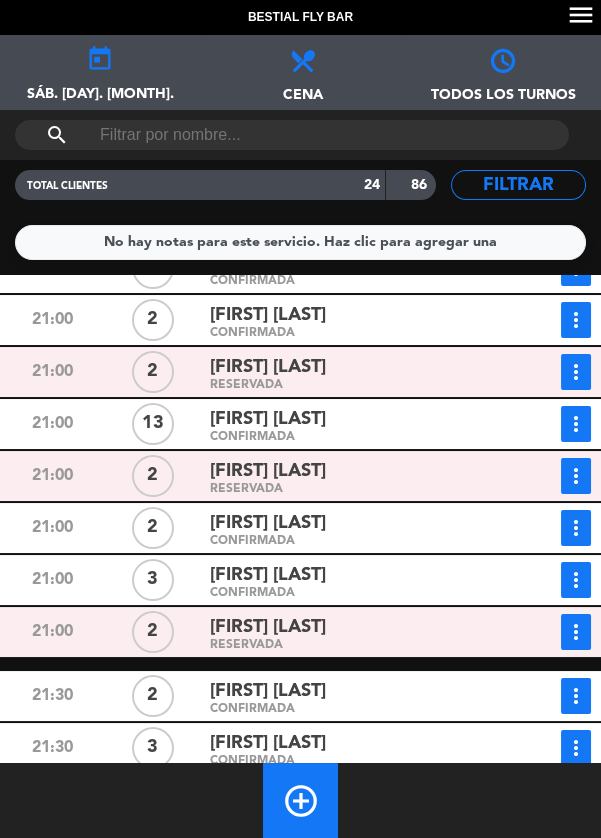 scroll, scrollTop: 172, scrollLeft: 0, axis: vertical 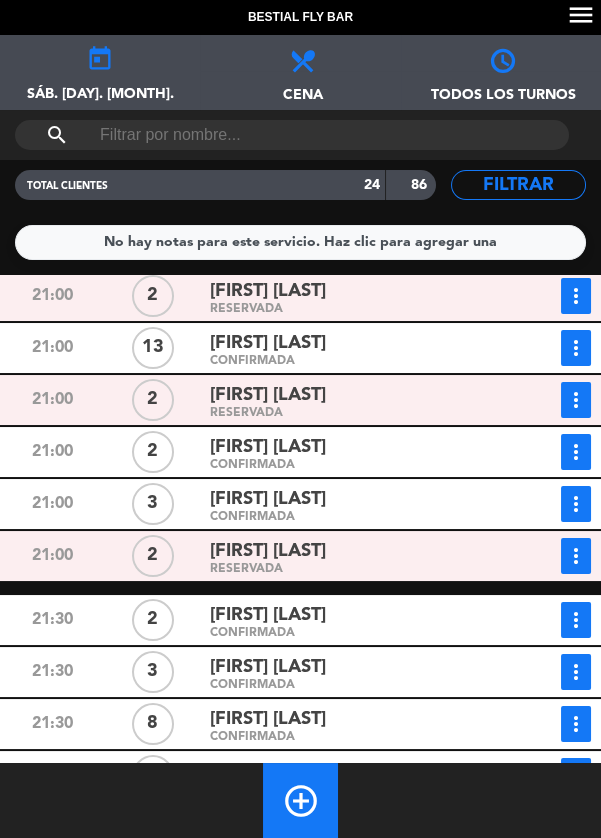 click on "[FIRST] [LAST]" 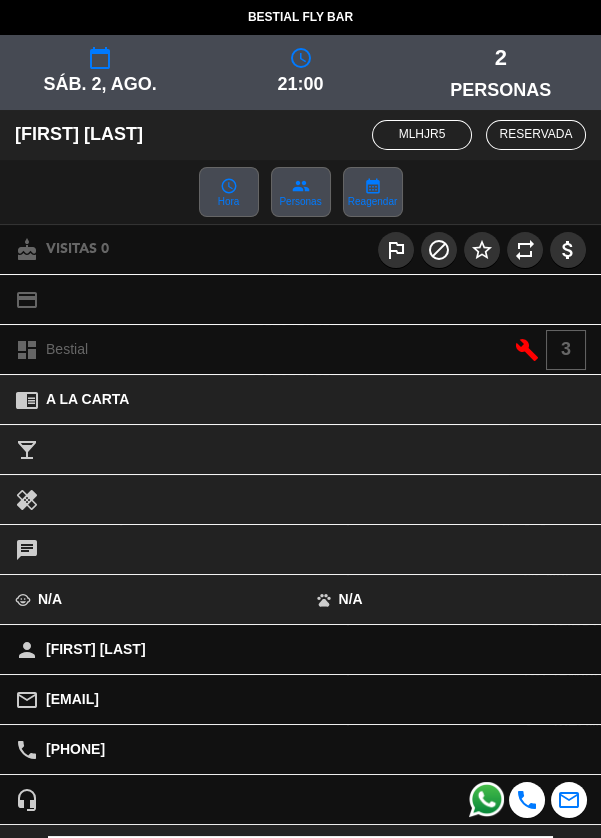 scroll, scrollTop: 277, scrollLeft: 0, axis: vertical 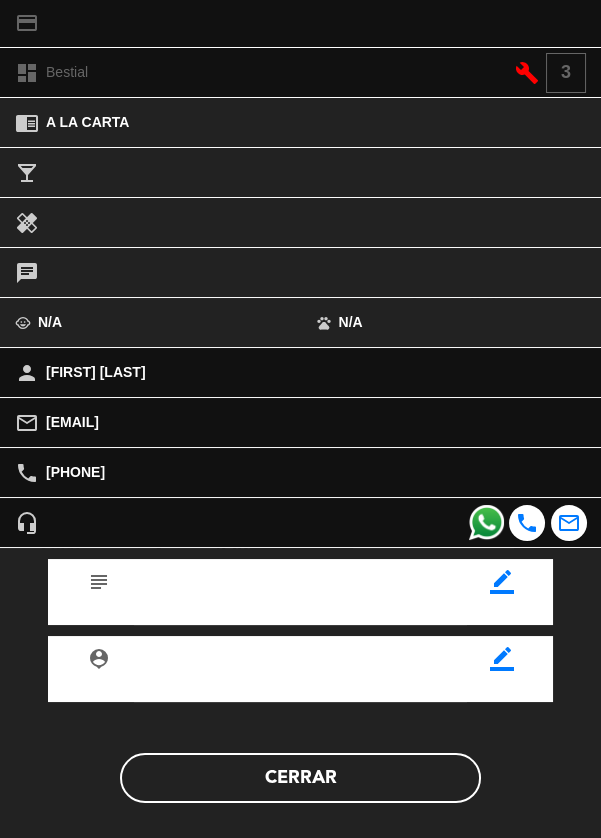 click on "Cerrar" 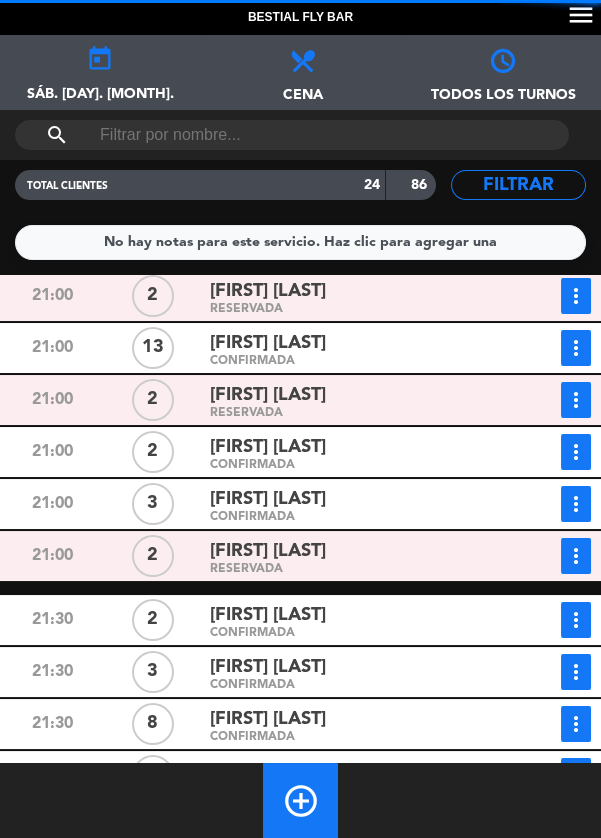 click on "[FIRST] [LAST]" 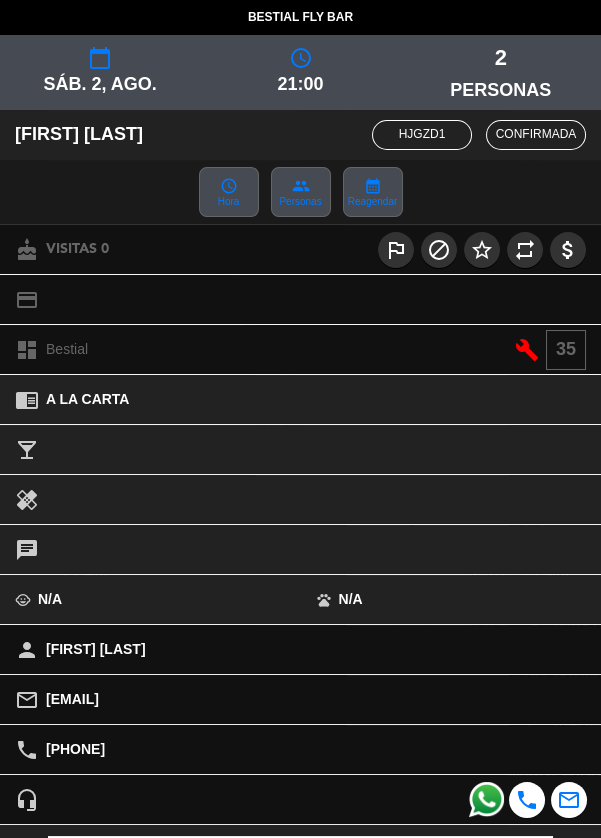 scroll, scrollTop: 277, scrollLeft: 0, axis: vertical 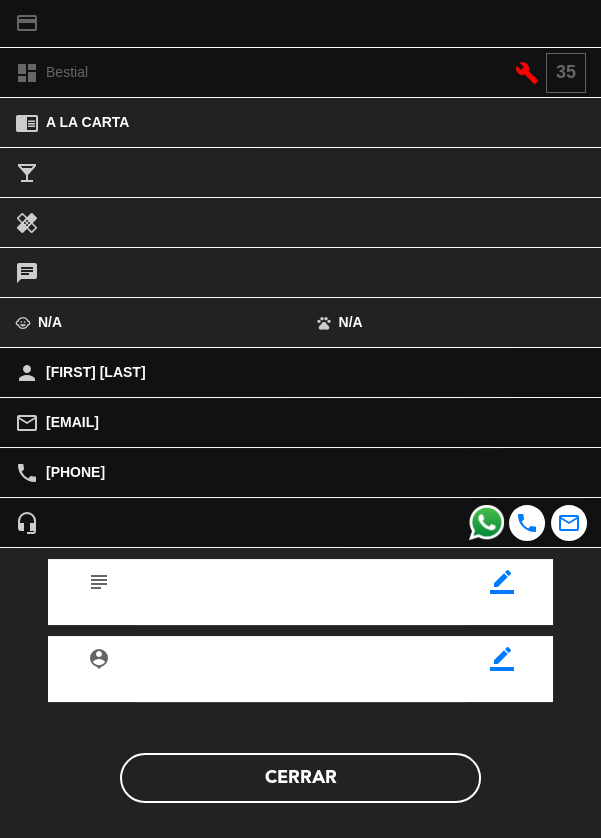 click on "Cerrar" 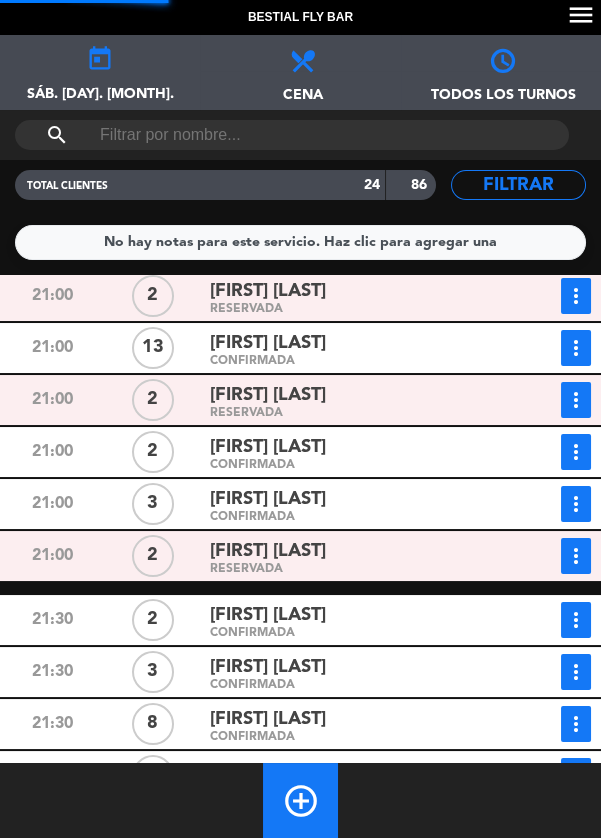 click on "[FIRST] [LAST]" 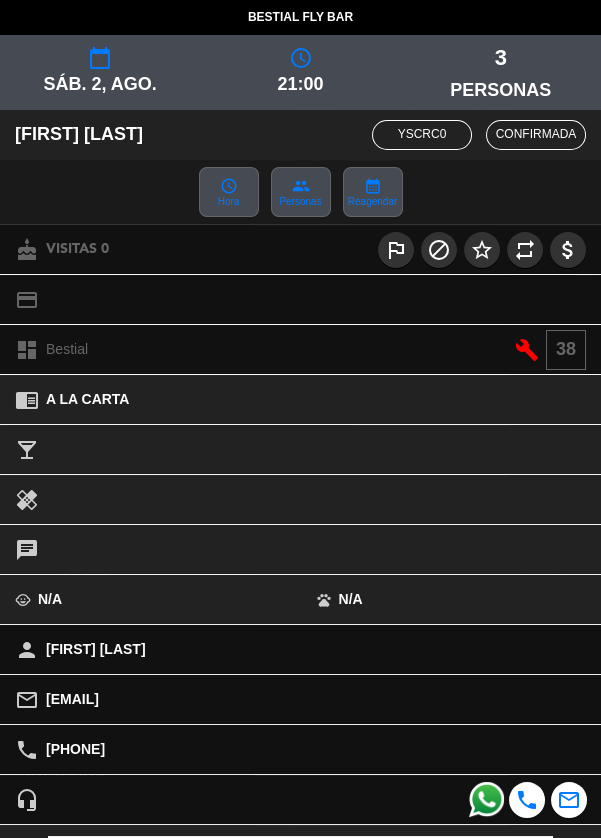 scroll, scrollTop: 277, scrollLeft: 0, axis: vertical 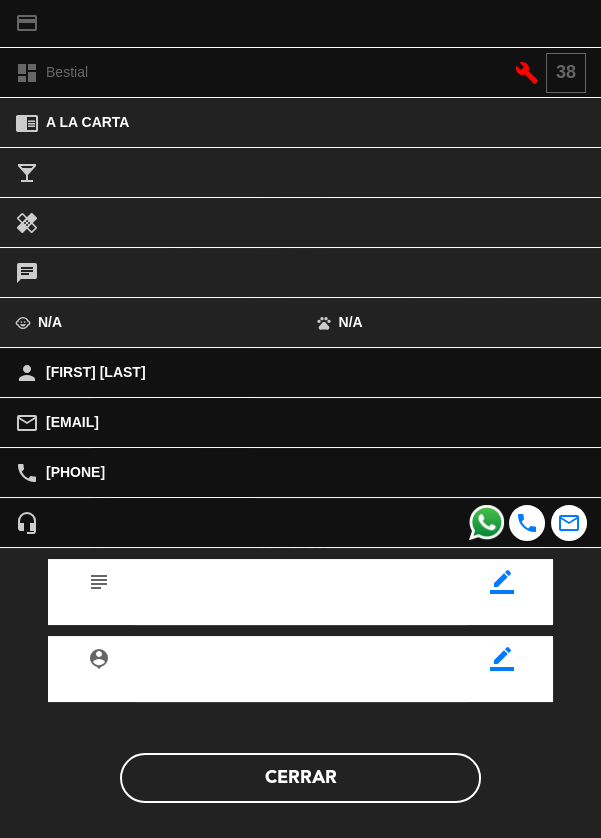 click on "Cerrar" 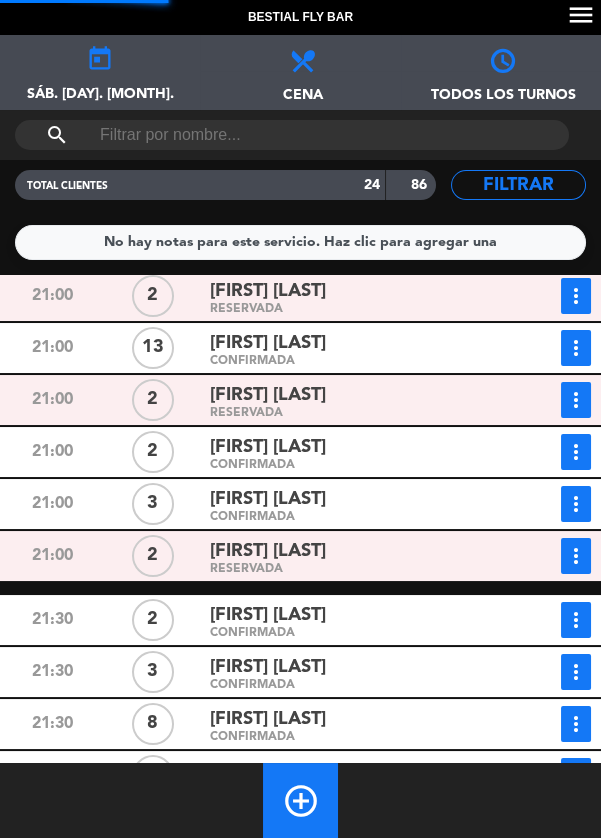 click on "RESERVADA" 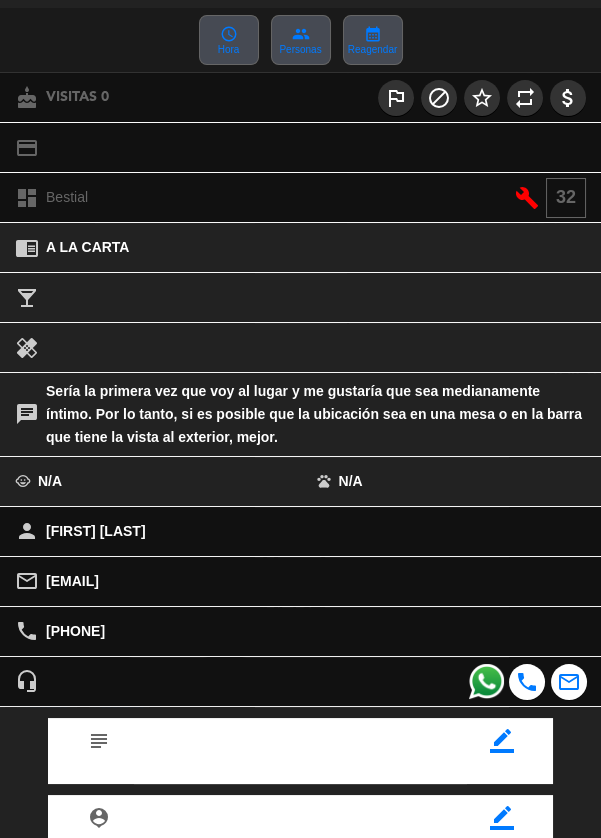 scroll, scrollTop: 310, scrollLeft: 0, axis: vertical 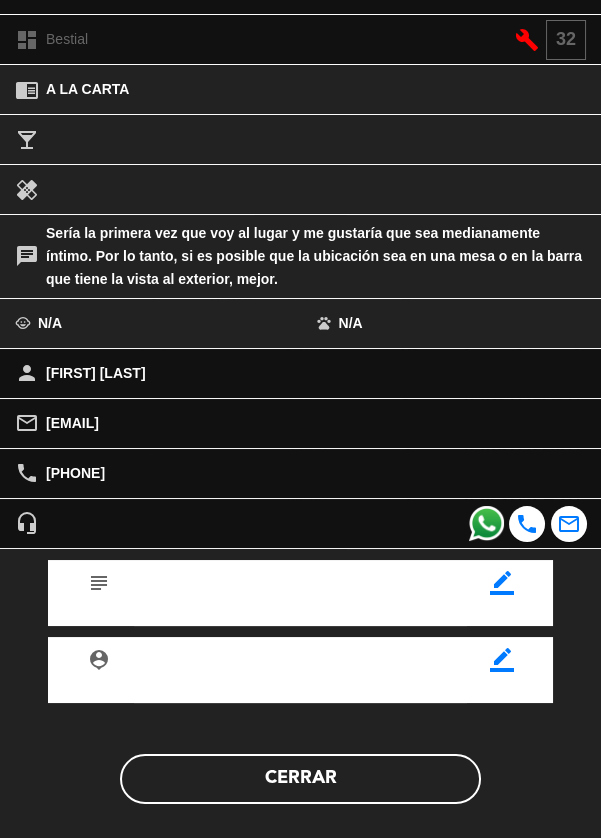 click on "Cerrar" 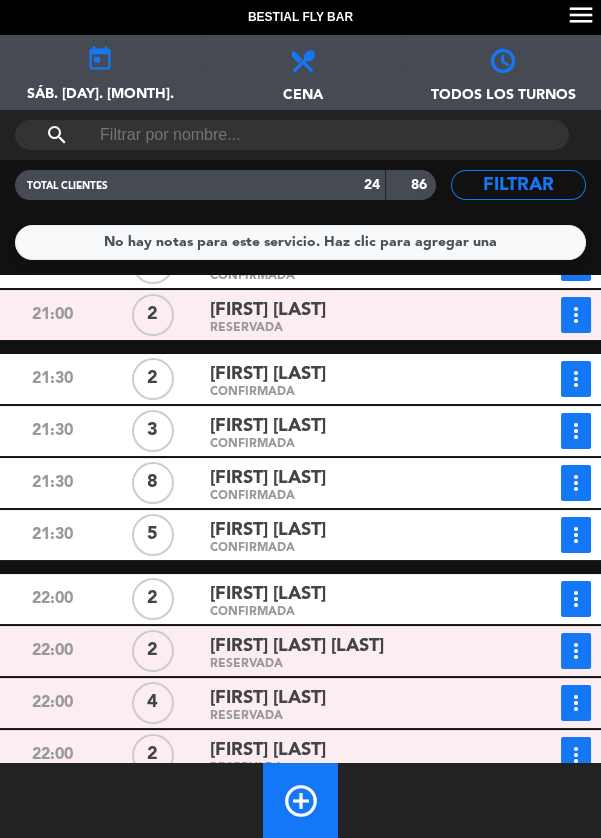scroll, scrollTop: 410, scrollLeft: 0, axis: vertical 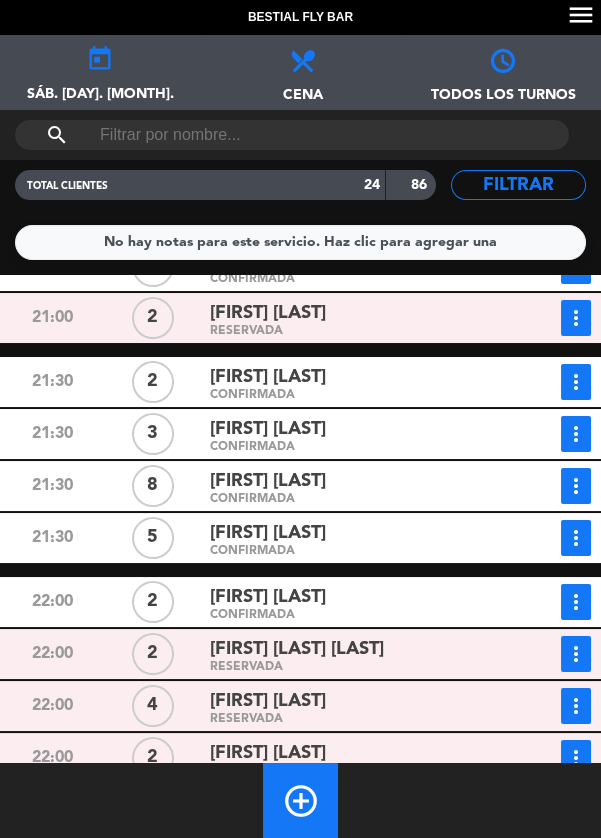 click on "[FIRST] [LAST]" 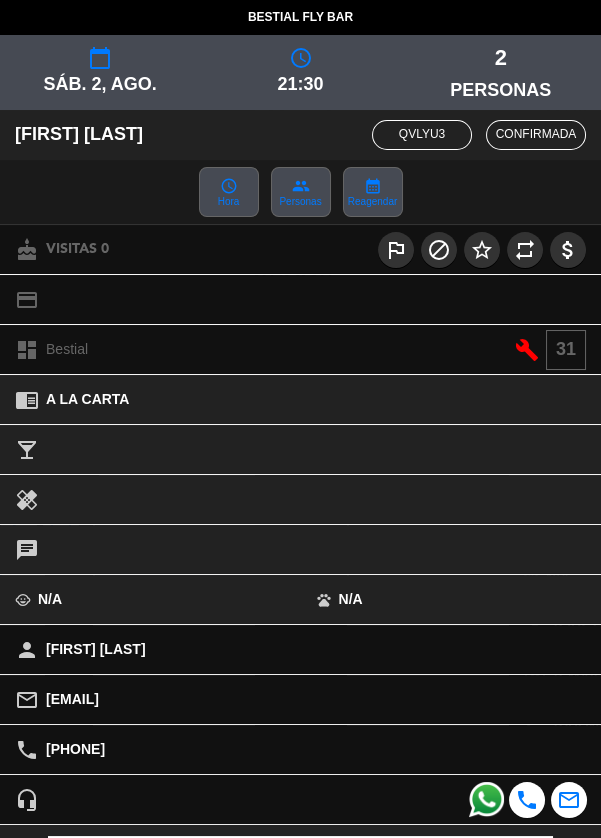 scroll, scrollTop: 277, scrollLeft: 0, axis: vertical 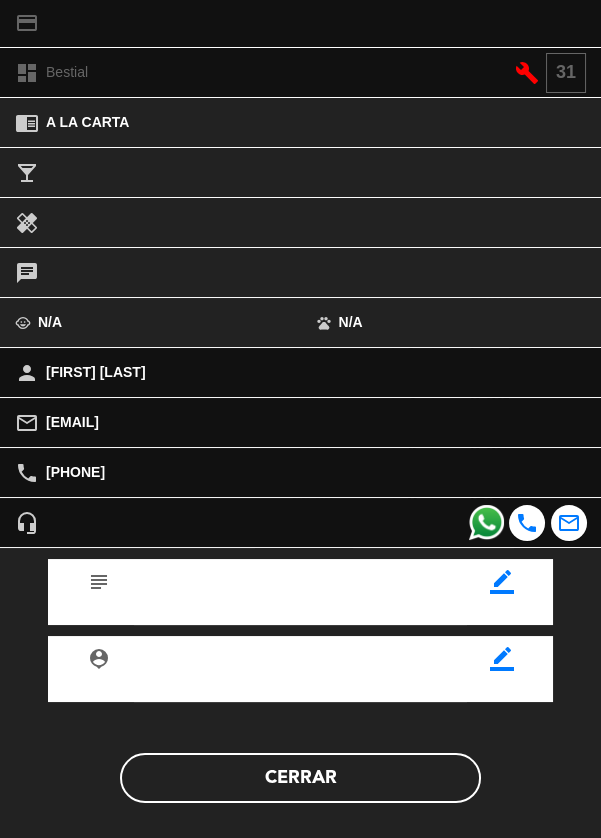 click on "Cerrar" 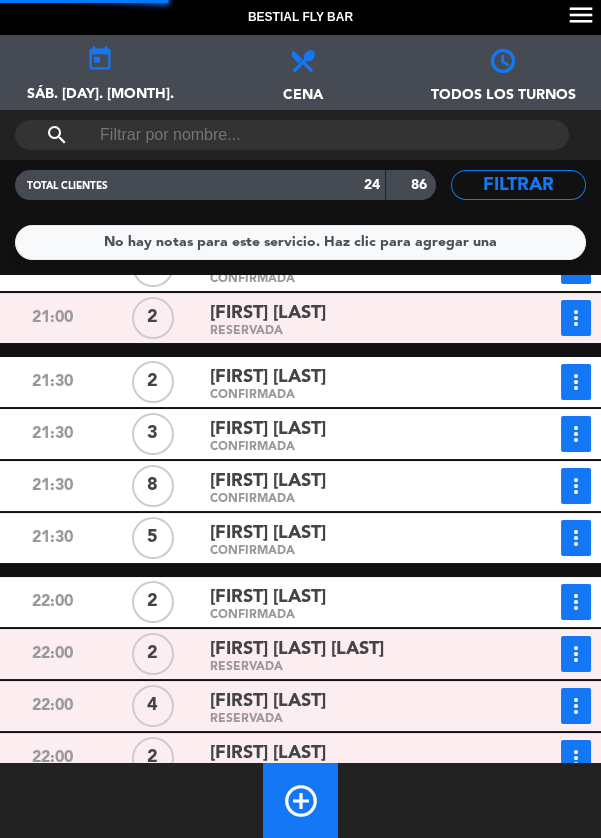 scroll, scrollTop: 511, scrollLeft: 0, axis: vertical 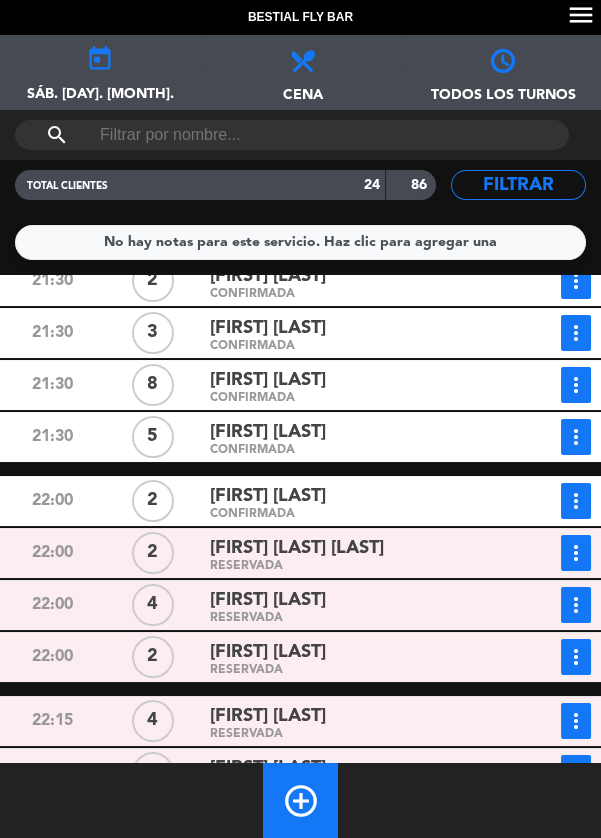 click on "[FIRST] [LAST]" 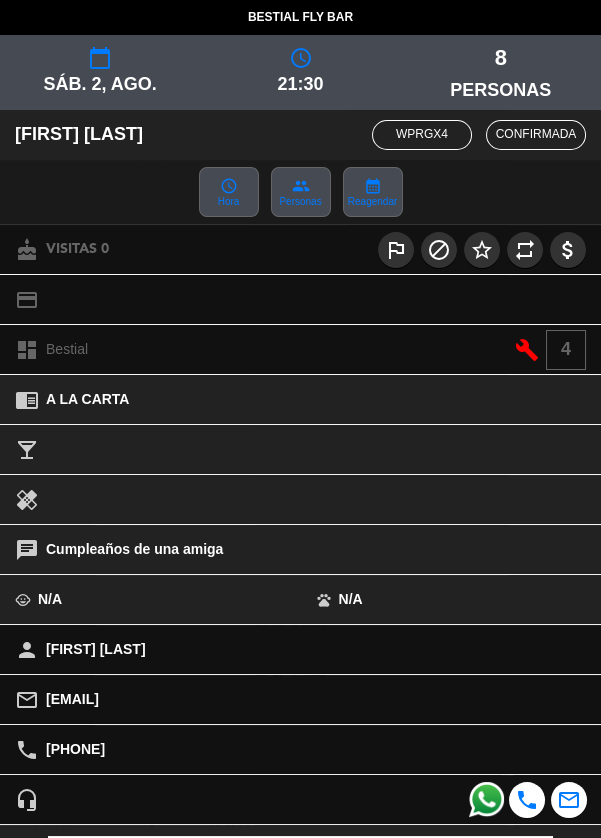 scroll, scrollTop: 277, scrollLeft: 0, axis: vertical 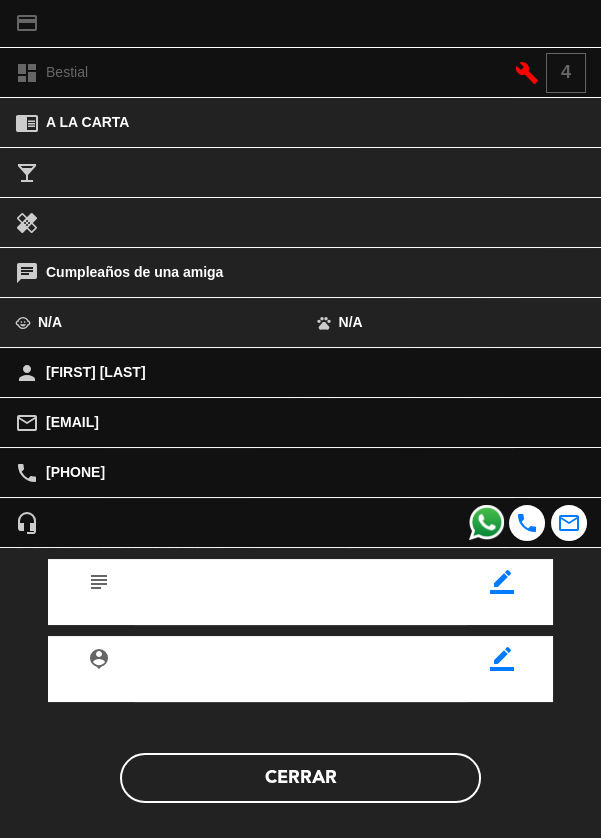 click on "Cerrar" 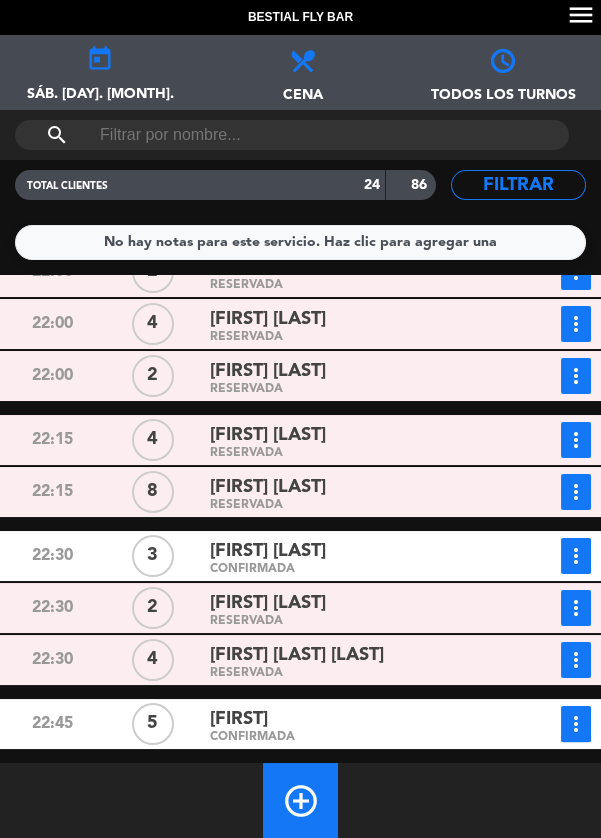 scroll, scrollTop: 791, scrollLeft: 0, axis: vertical 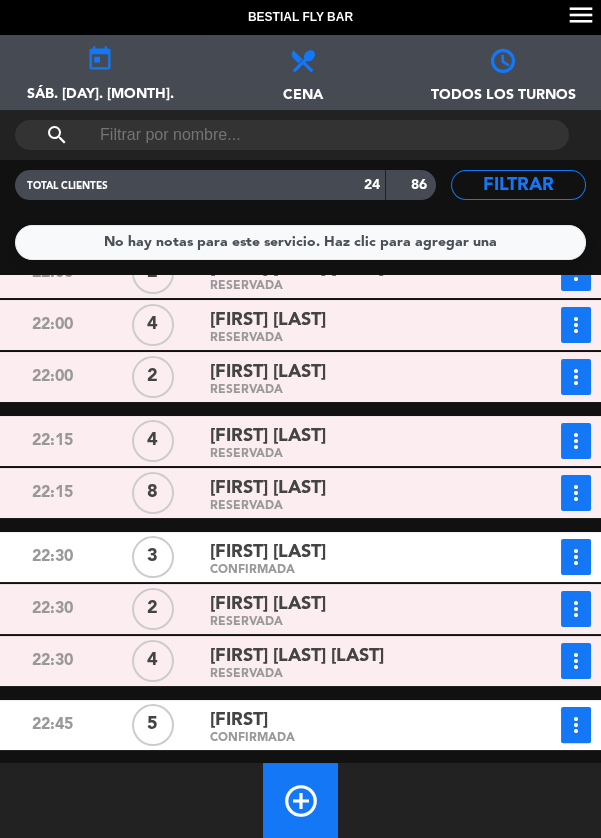 click on "[FIRST] [LAST]" 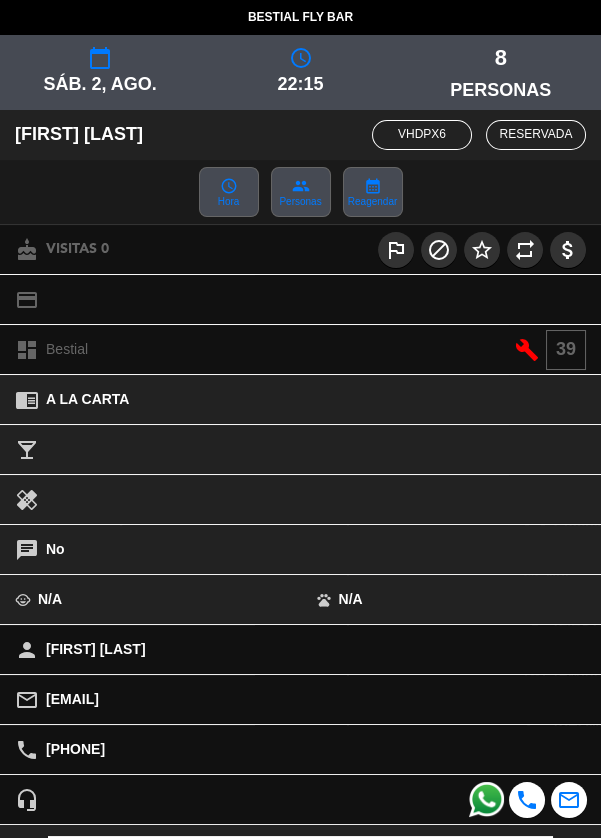 scroll, scrollTop: 277, scrollLeft: 0, axis: vertical 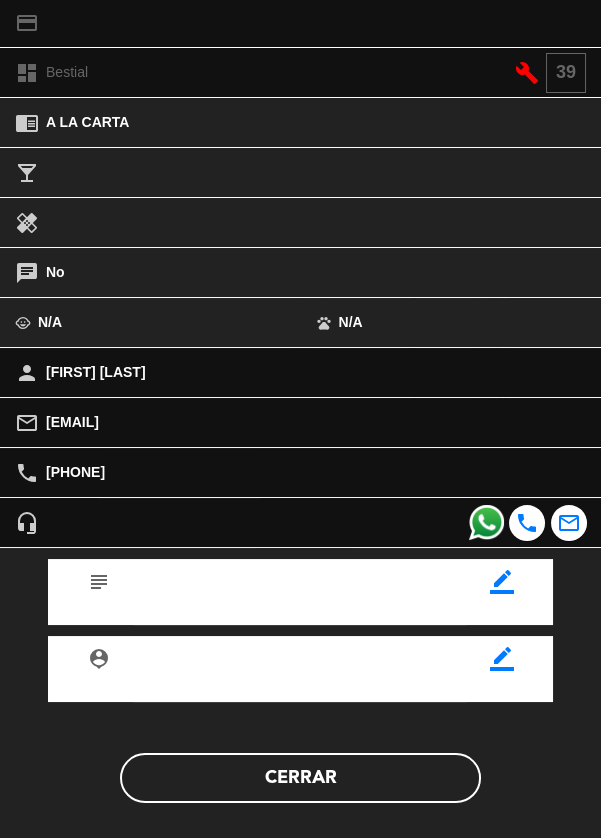 click on "Cerrar" 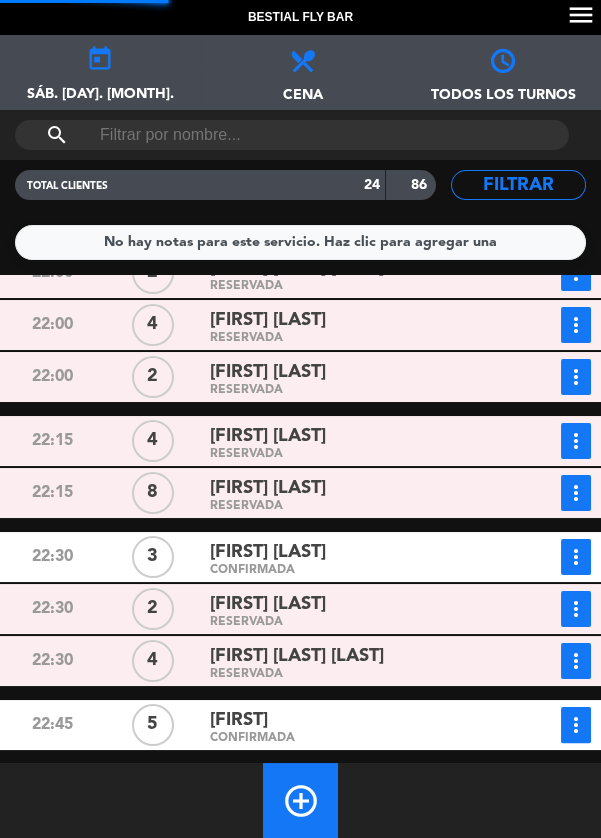 scroll, scrollTop: 792, scrollLeft: 0, axis: vertical 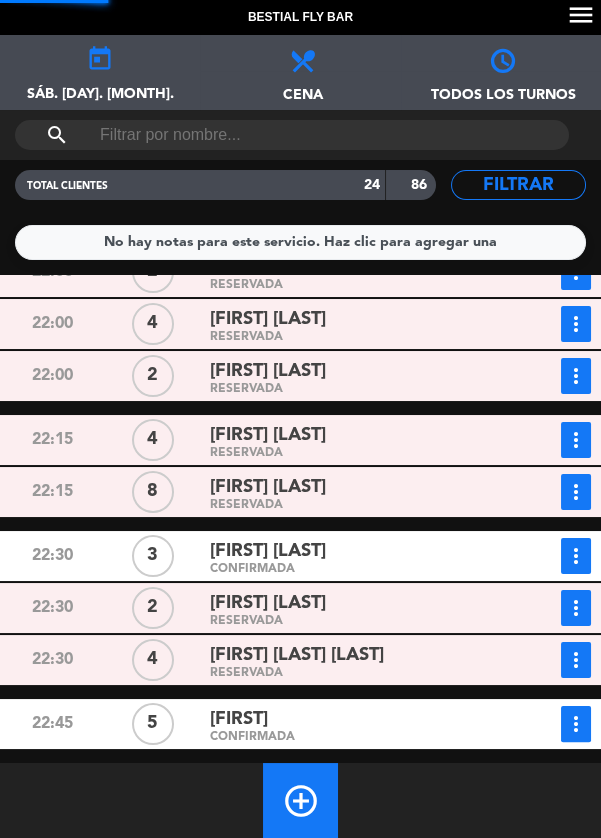 click on "CONFIRMADA" 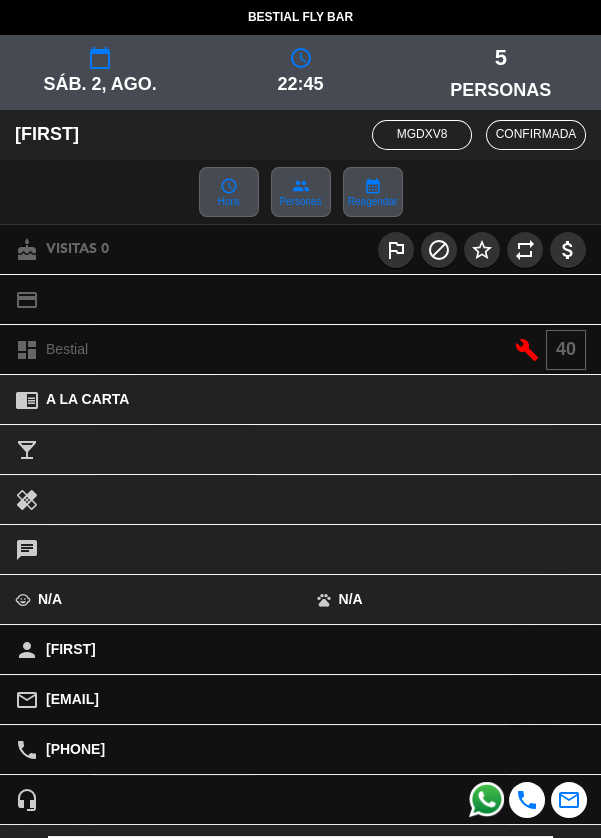 scroll, scrollTop: 181, scrollLeft: 0, axis: vertical 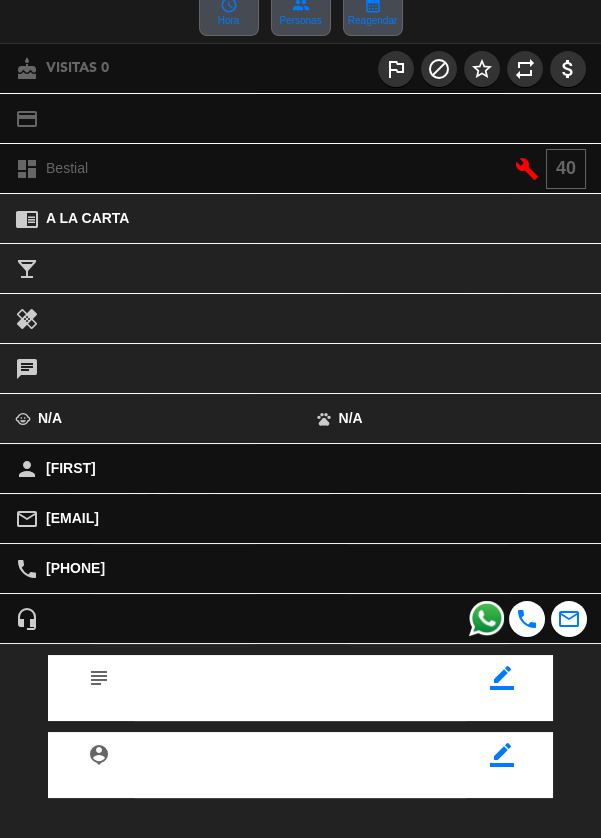 click on "Cerrar" 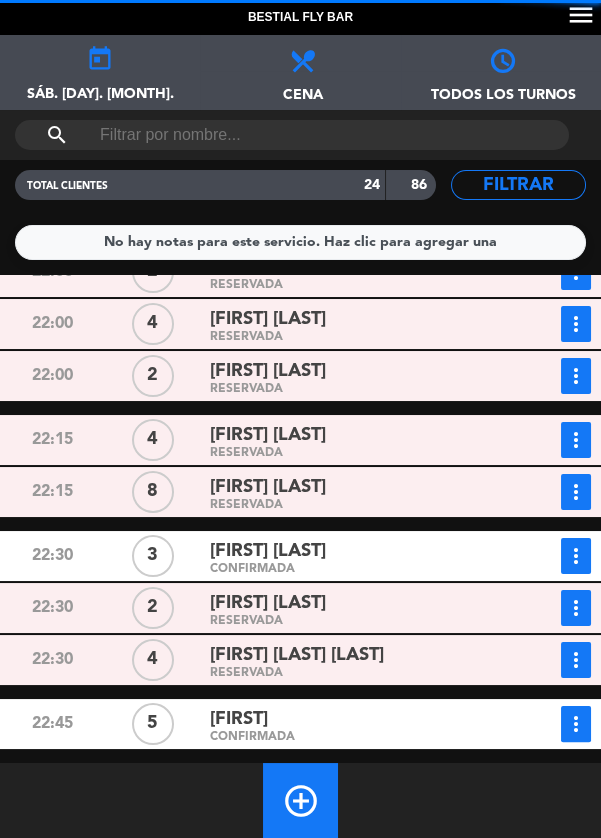 scroll, scrollTop: 0, scrollLeft: 0, axis: both 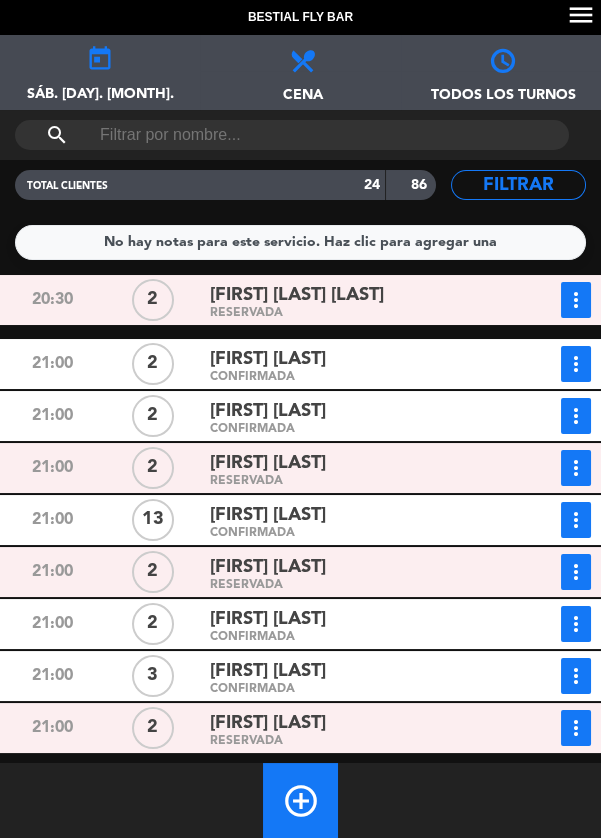 click on "sáb. [DAY]. [MONTH]." 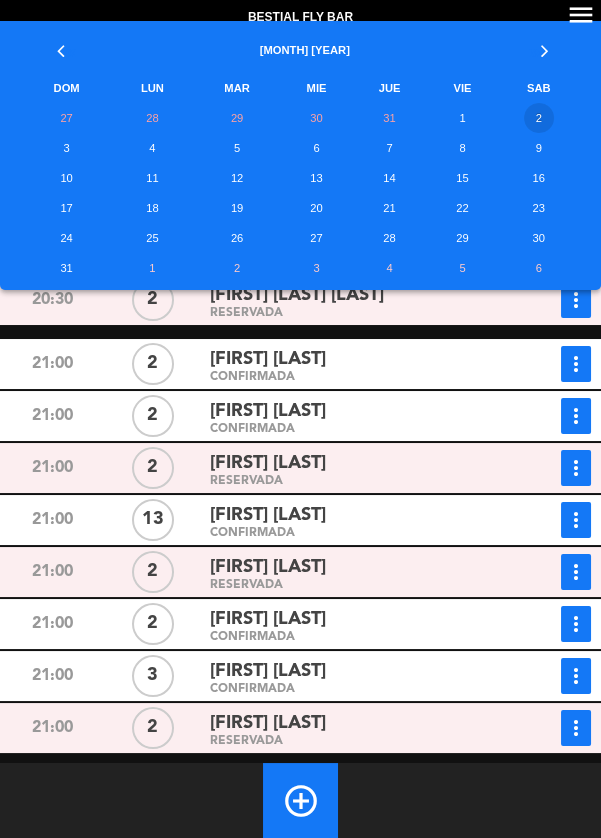 click on "1" at bounding box center [463, 118] 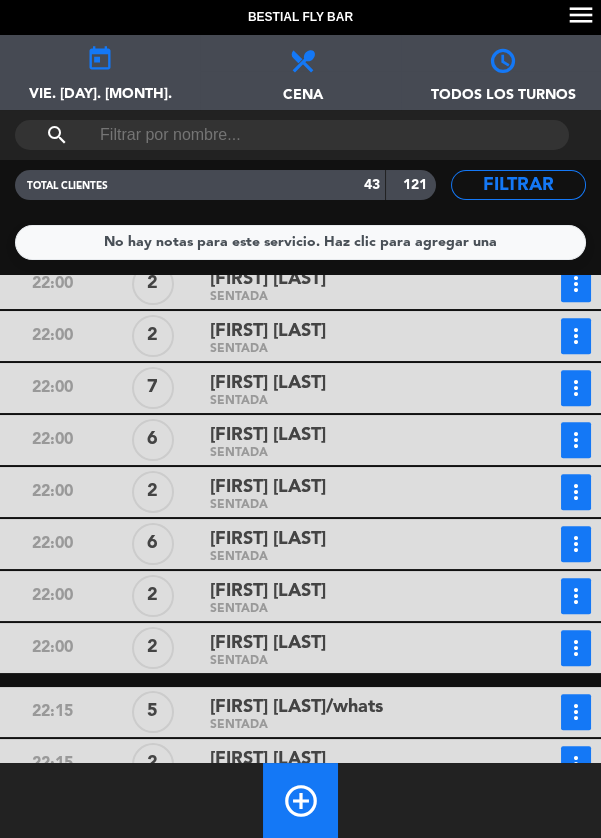 scroll, scrollTop: 1792, scrollLeft: 0, axis: vertical 